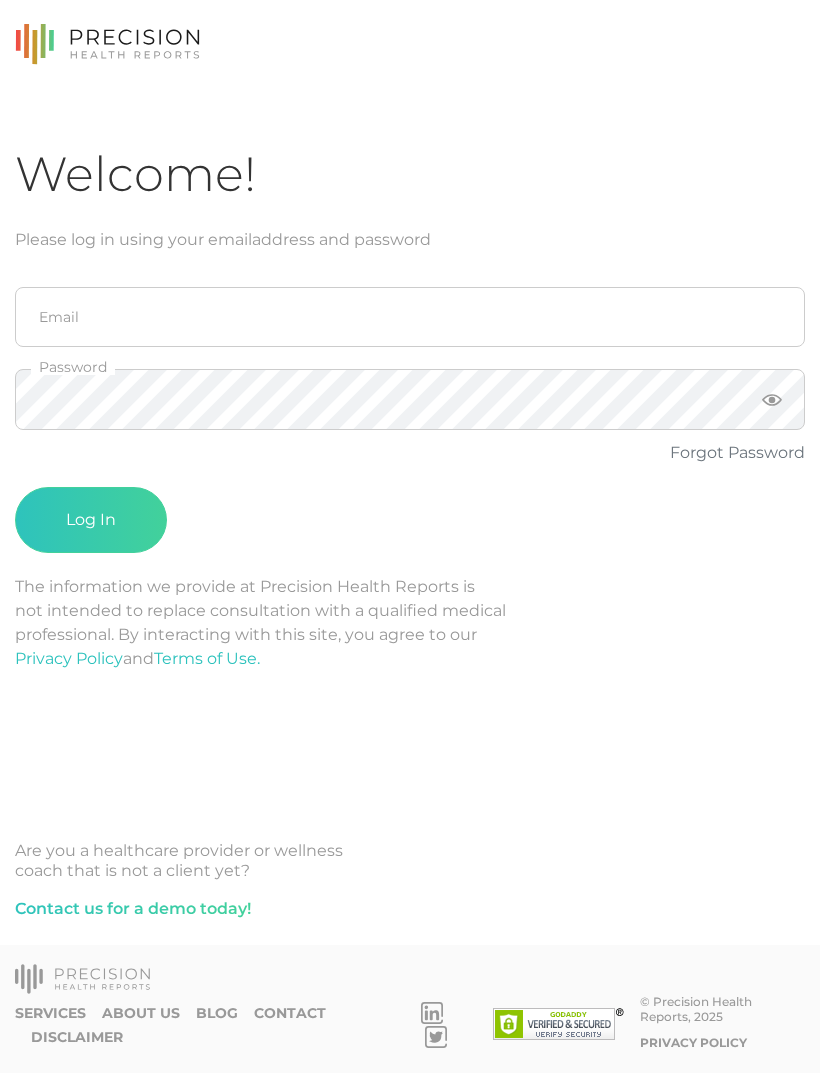 scroll, scrollTop: 64, scrollLeft: 0, axis: vertical 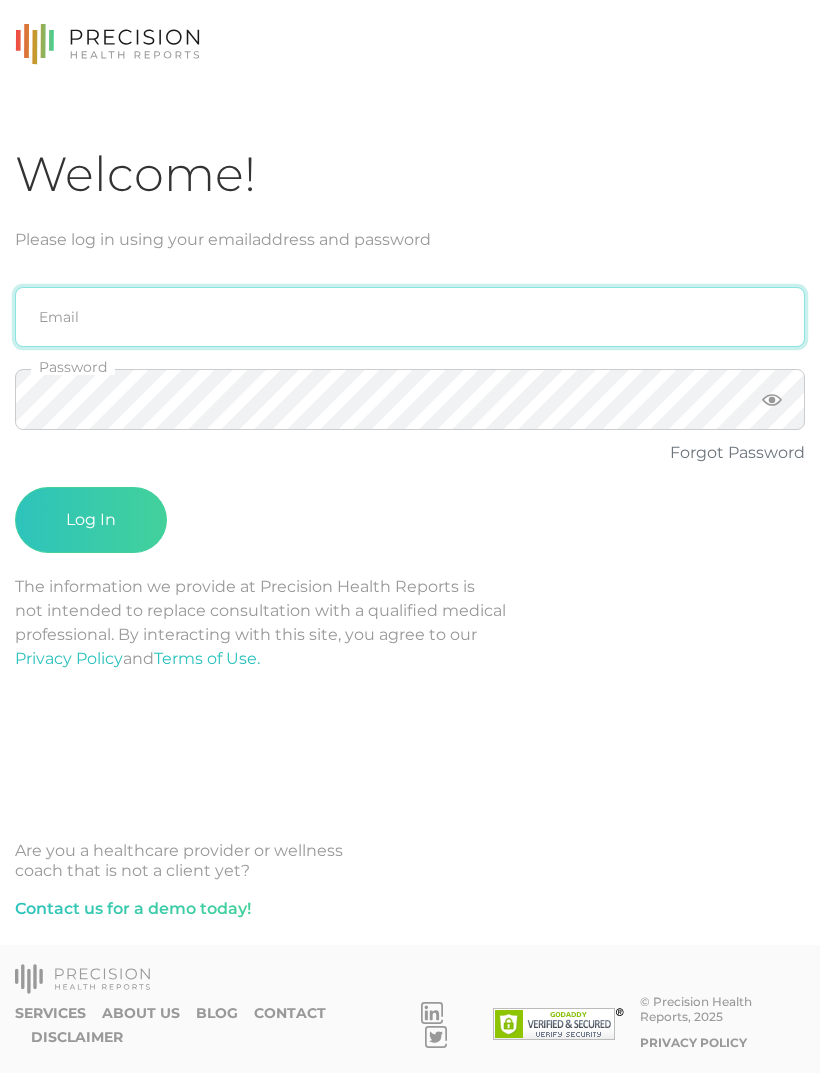 type on "[EMAIL]" 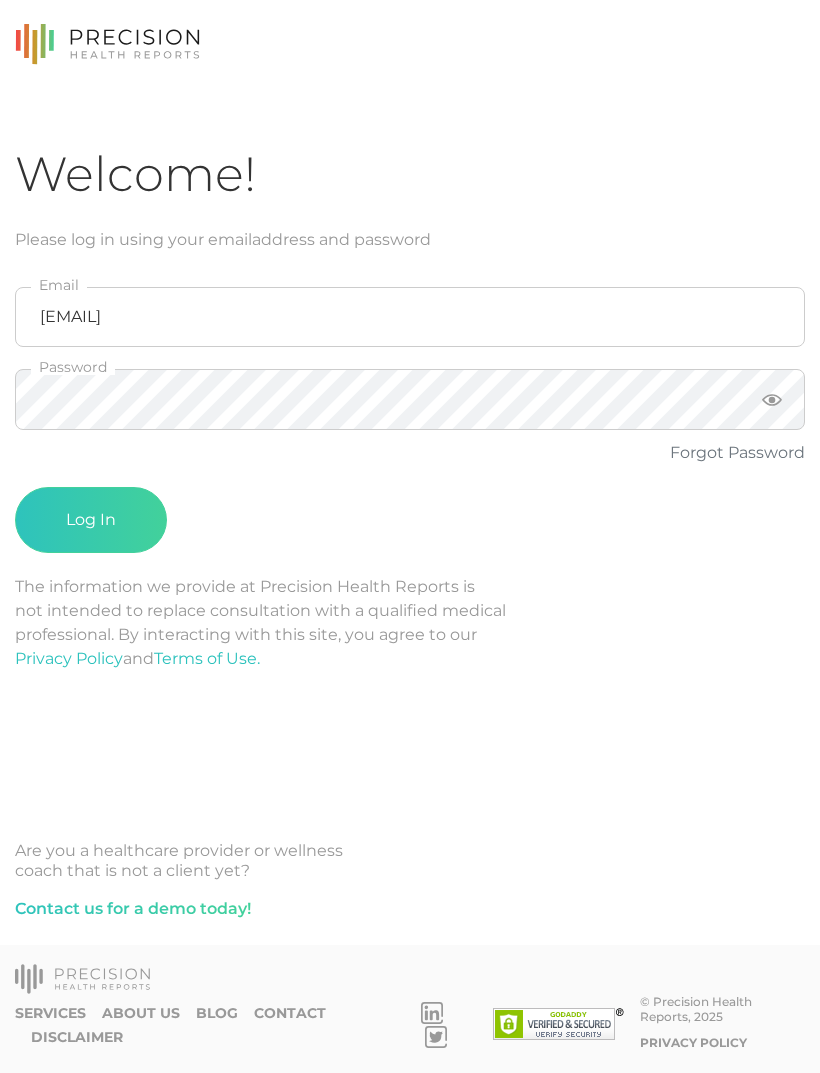 click on "Log In" at bounding box center [91, 520] 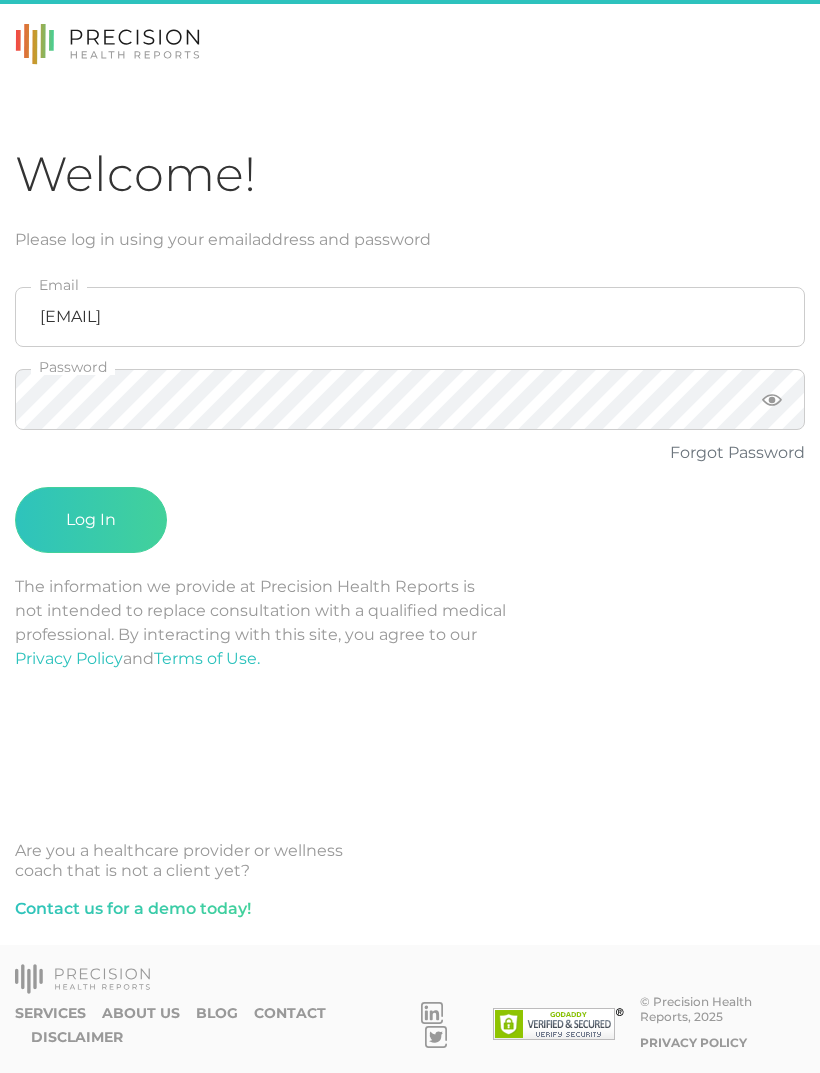 scroll, scrollTop: 0, scrollLeft: 0, axis: both 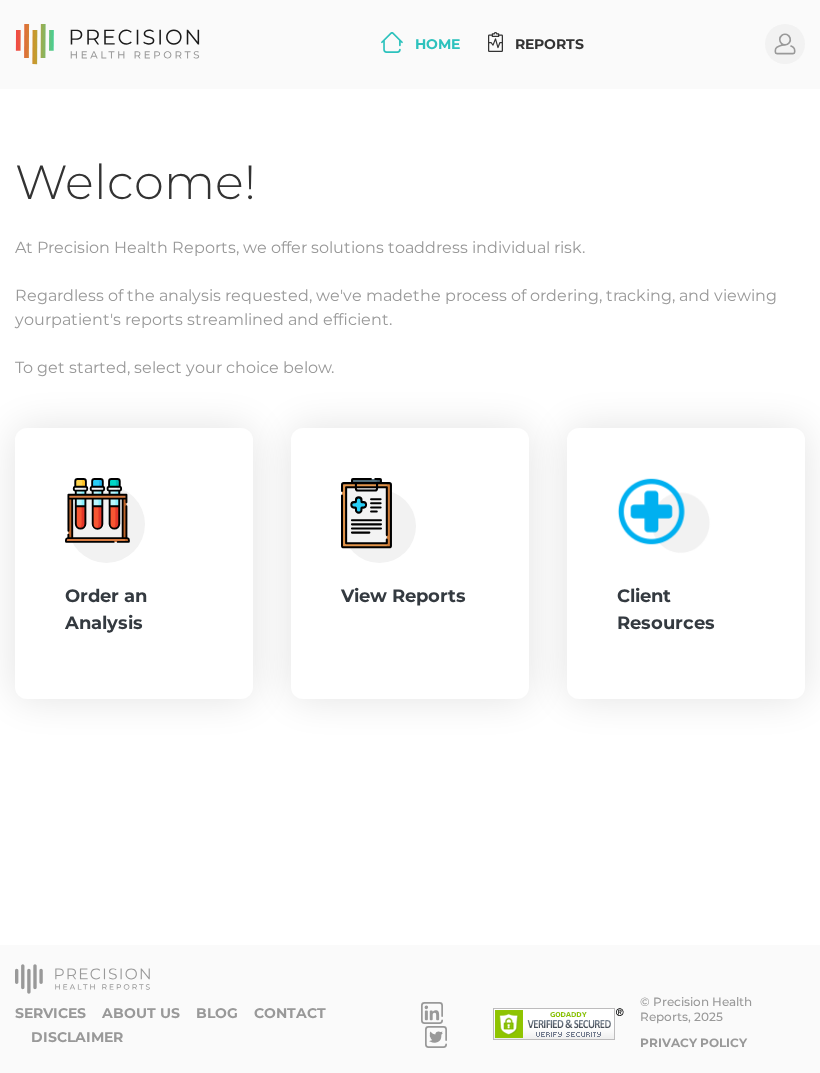 click on ".cls-4{fill:#f3f3f3}.cls-5{fill:#e4e4e4}.cls-6{fill:#bbf7ff}.cls-7{fill:#8bf0ff}.cls-8{fill:#f75632}.cls-9{fill:#e33629}.cls-14{fill:#d67b42}
Order an Analysis" at bounding box center [134, 564] 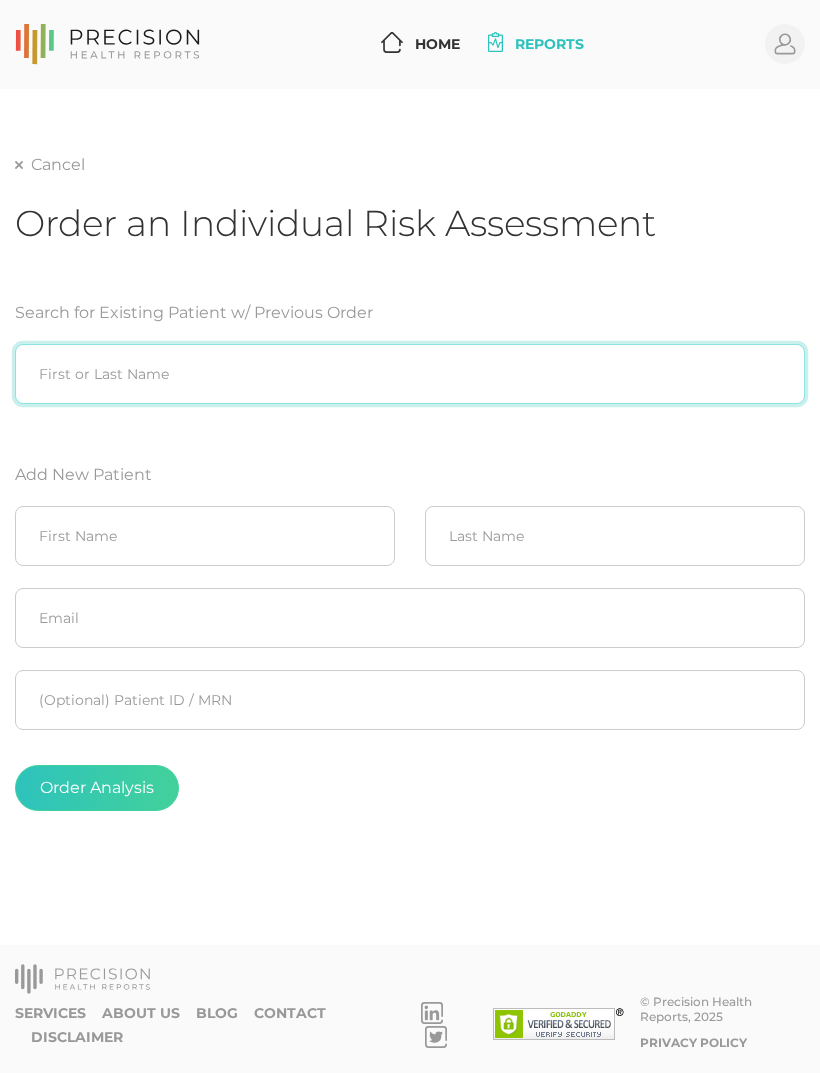 click at bounding box center (410, 374) 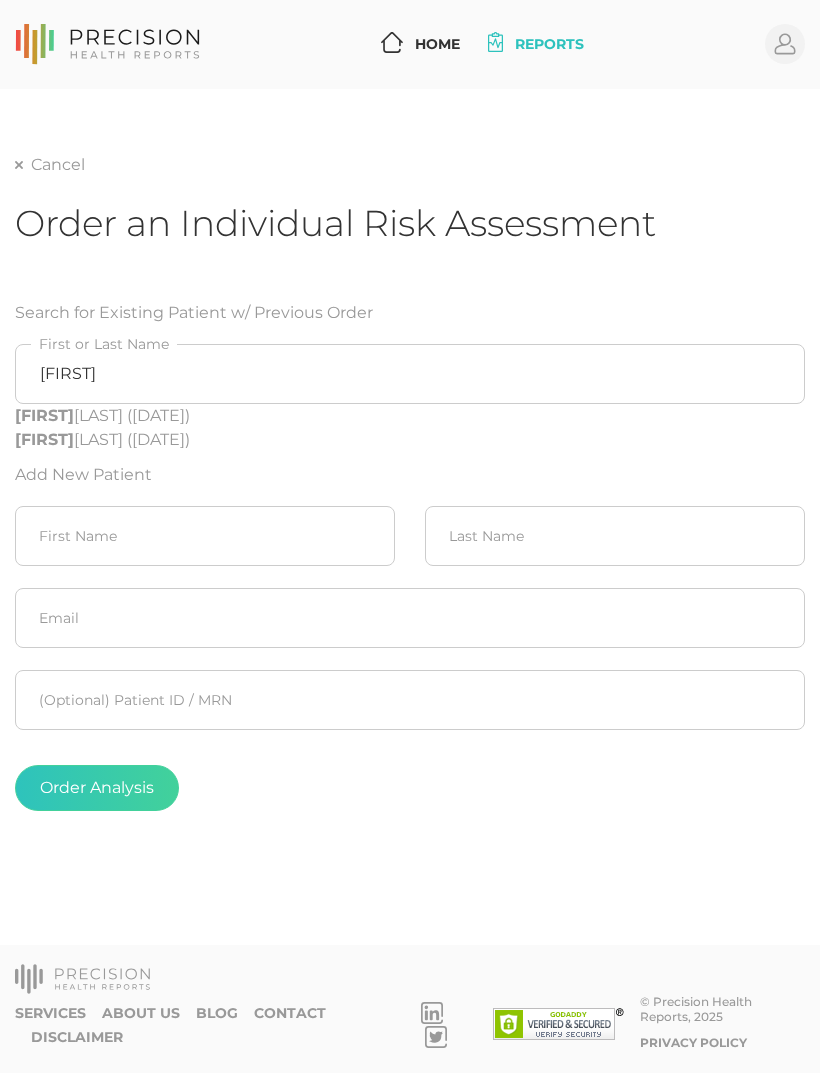 click on "[FIRST] [LAST] ([DATE])" at bounding box center [410, 416] 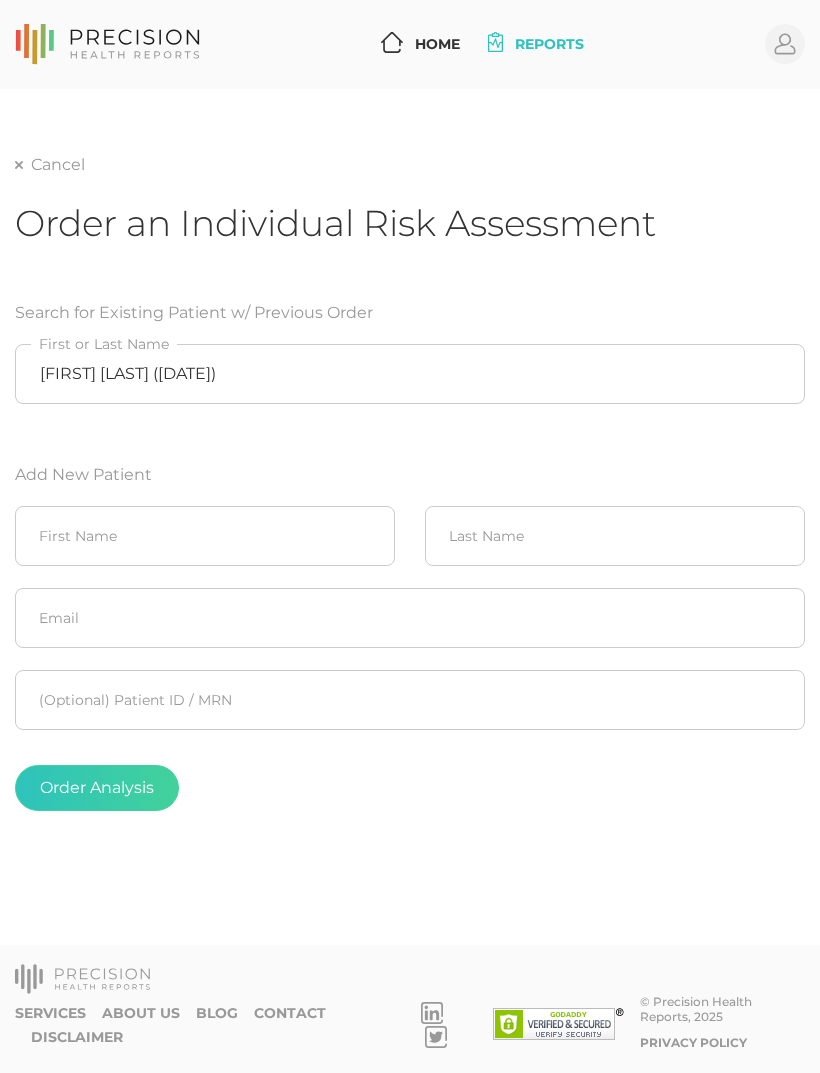 click on "Order Analysis" at bounding box center [97, 788] 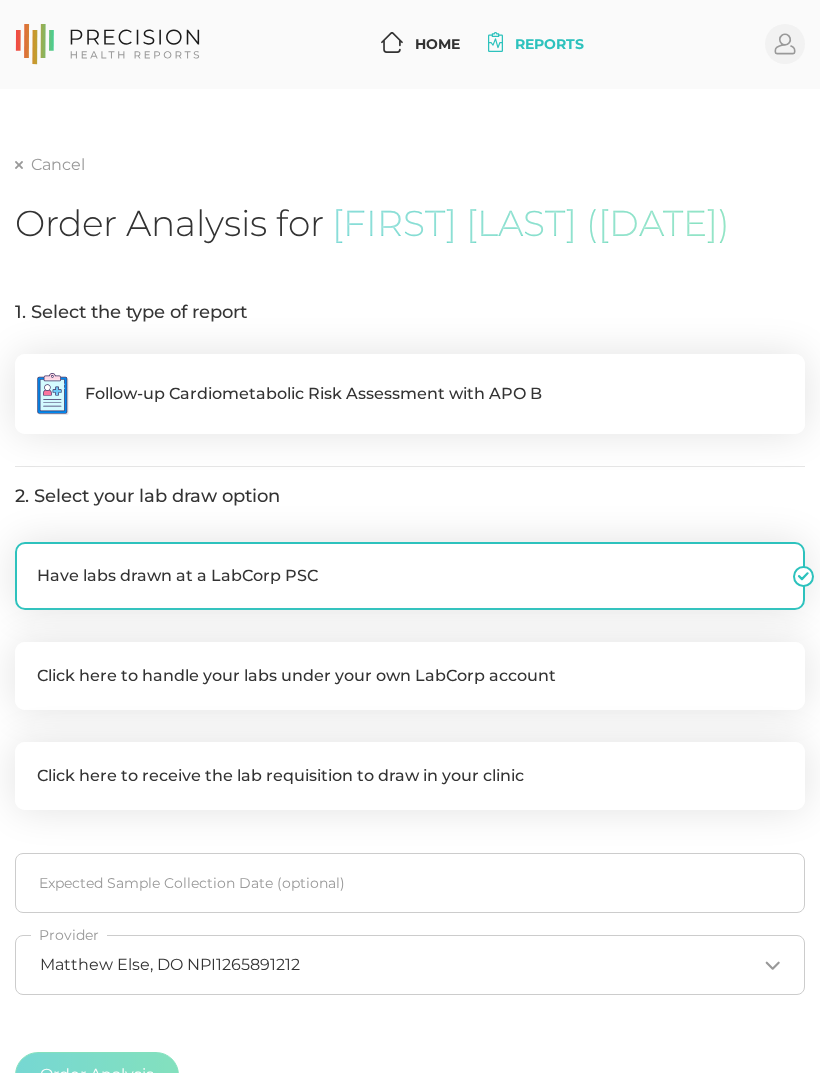 click on "Follow-up Cardiometabolic Risk Assessment with APO B" at bounding box center (313, 394) 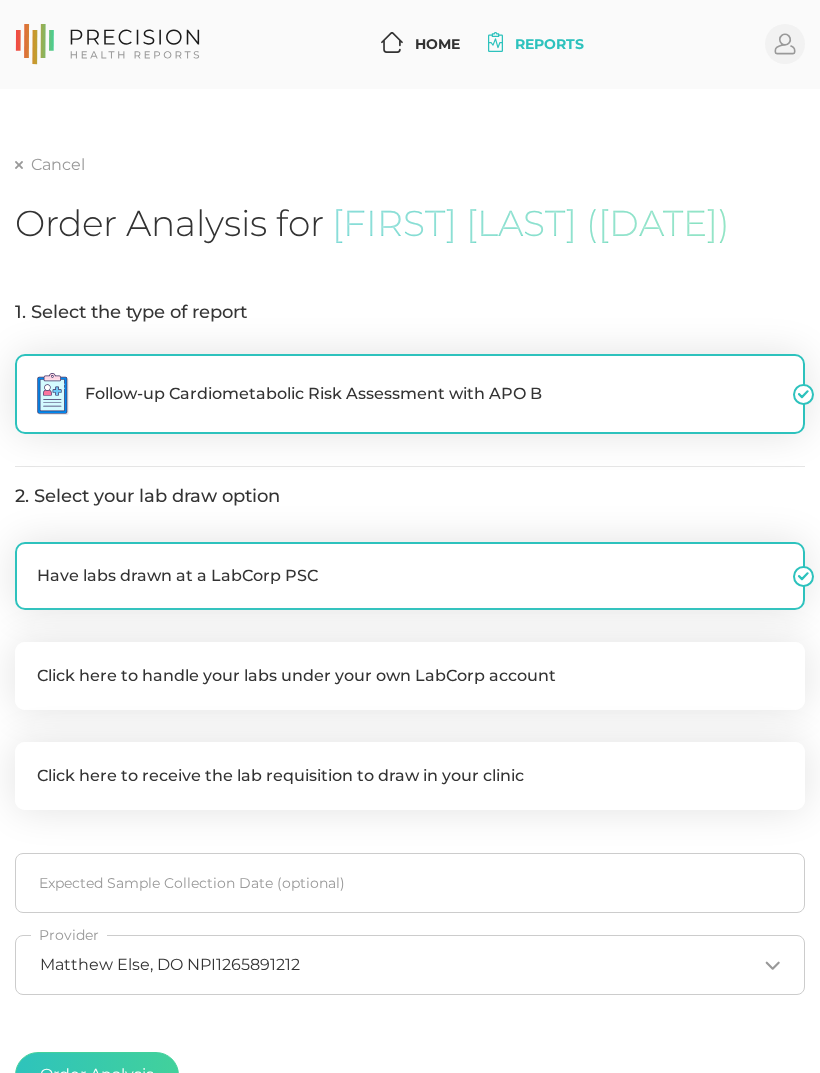 click on "Click here to handle your labs under your own LabCorp account" at bounding box center [410, 676] 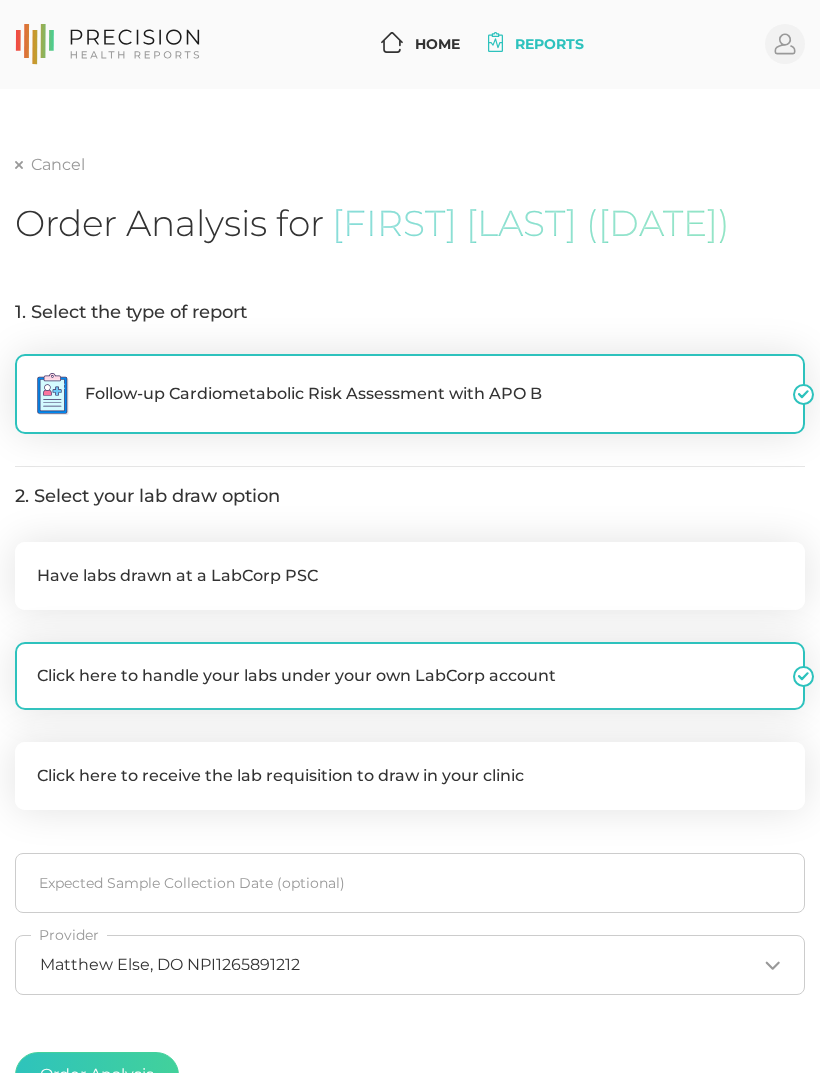 checkbox on "false" 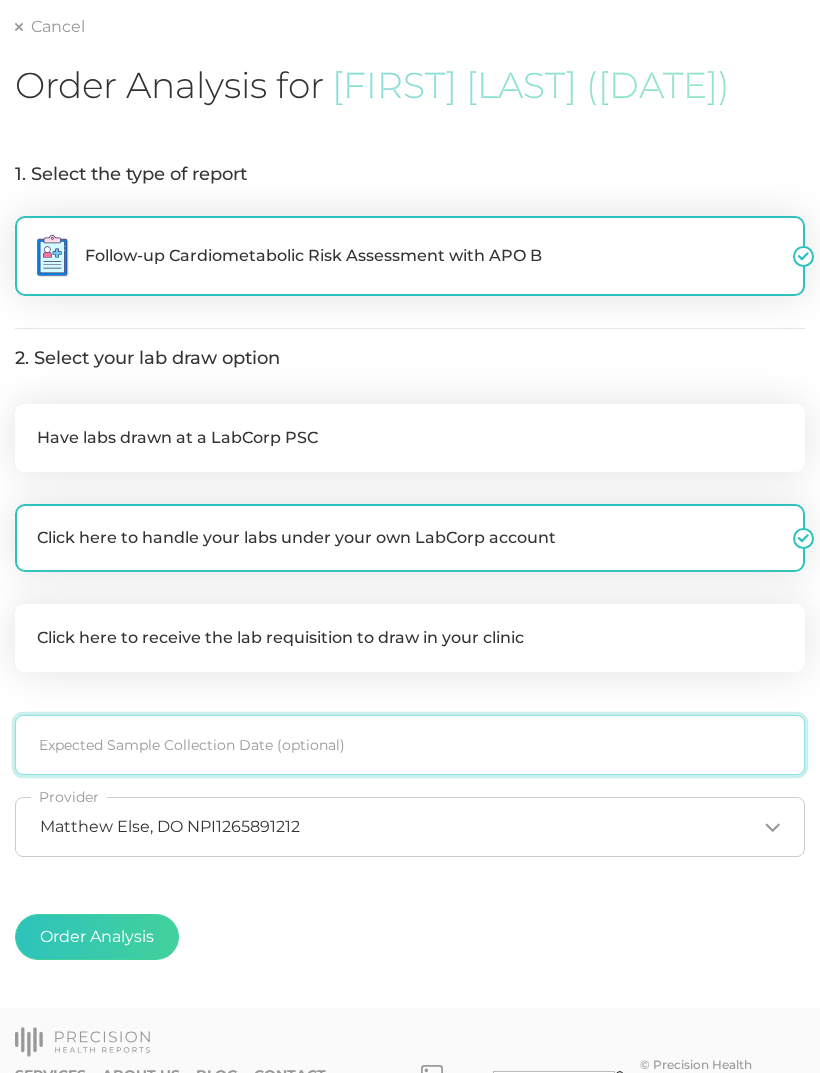 click at bounding box center (410, 745) 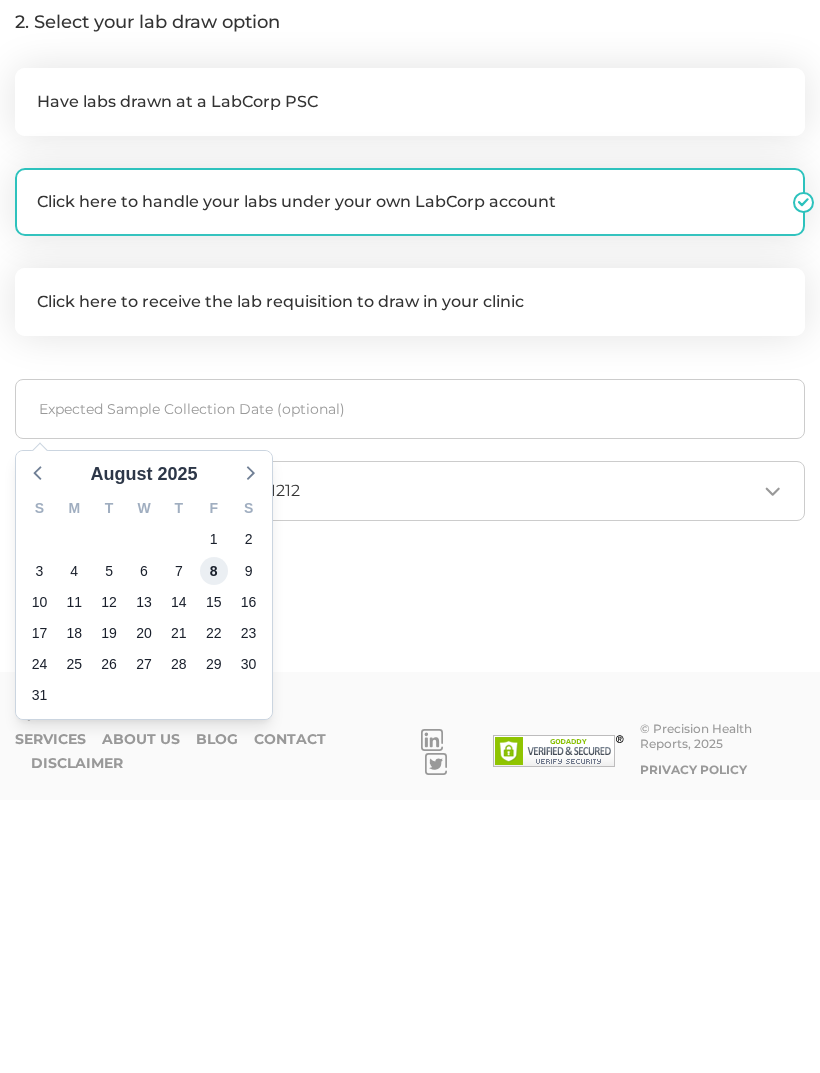 click on "8" at bounding box center [214, 844] 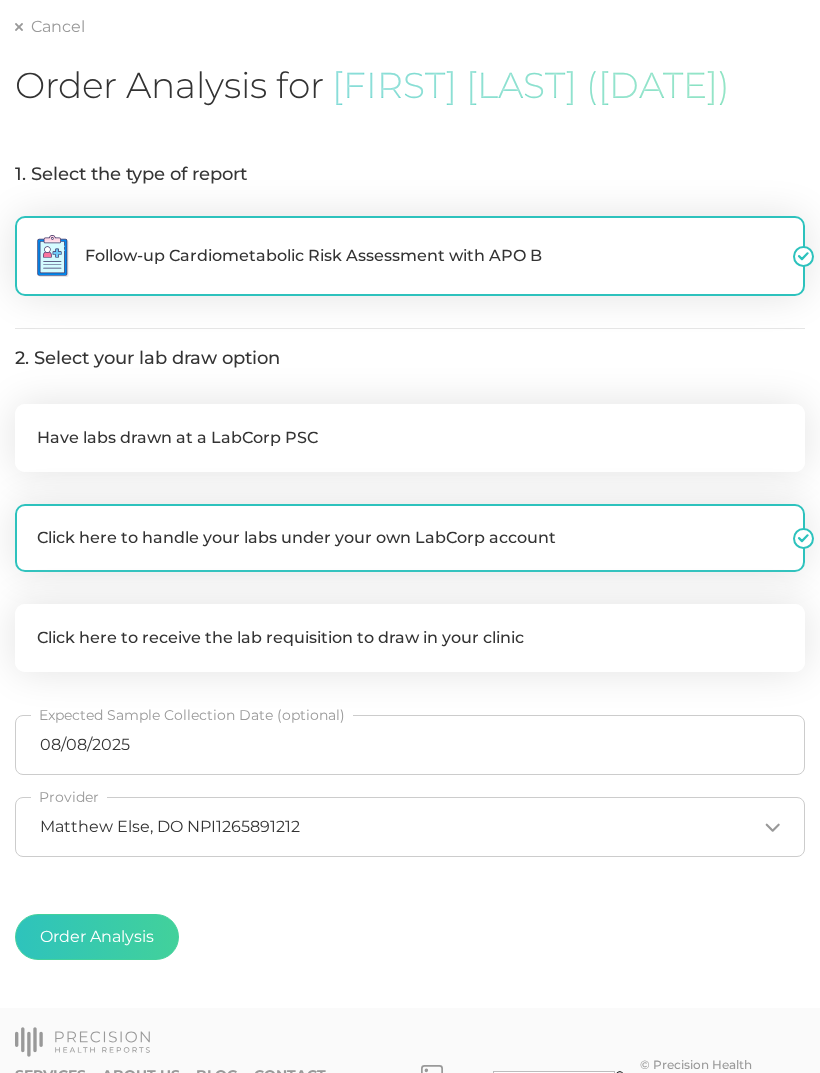 click on "Order Analysis" at bounding box center (410, 937) 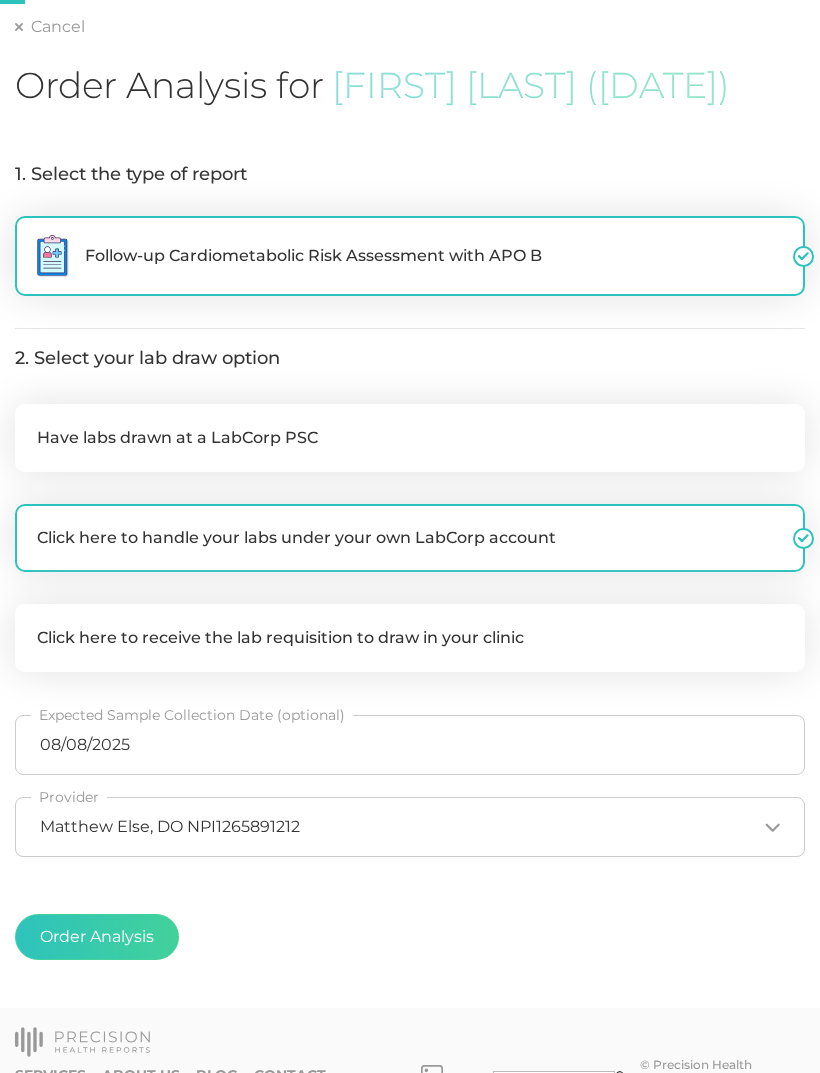 radio on "false" 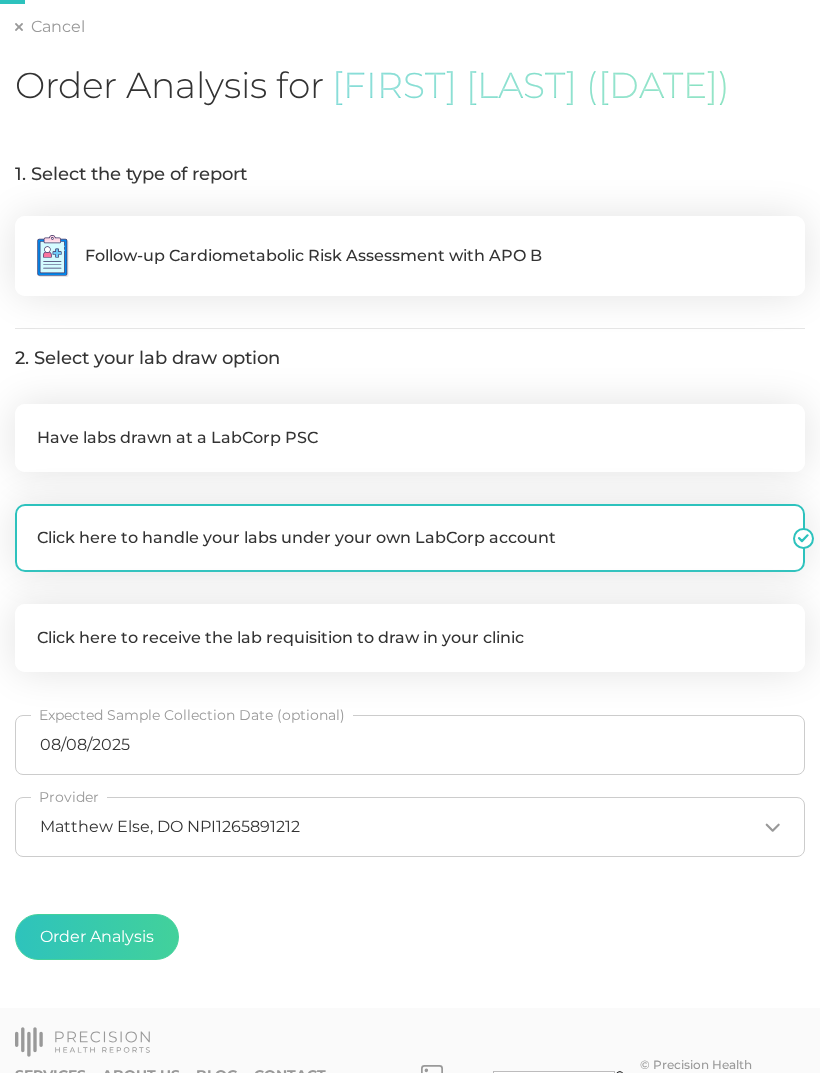 scroll, scrollTop: 0, scrollLeft: 0, axis: both 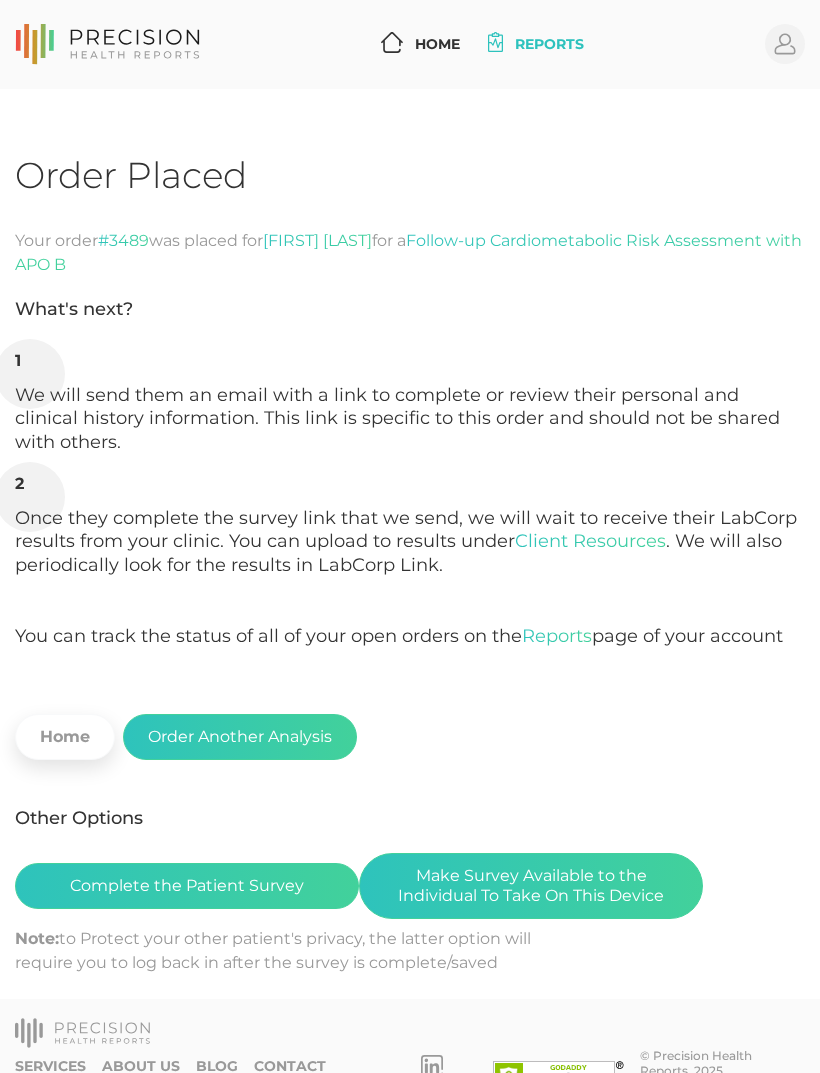 click on "Make Survey Available to the Individual To Take On This Device" at bounding box center (531, 886) 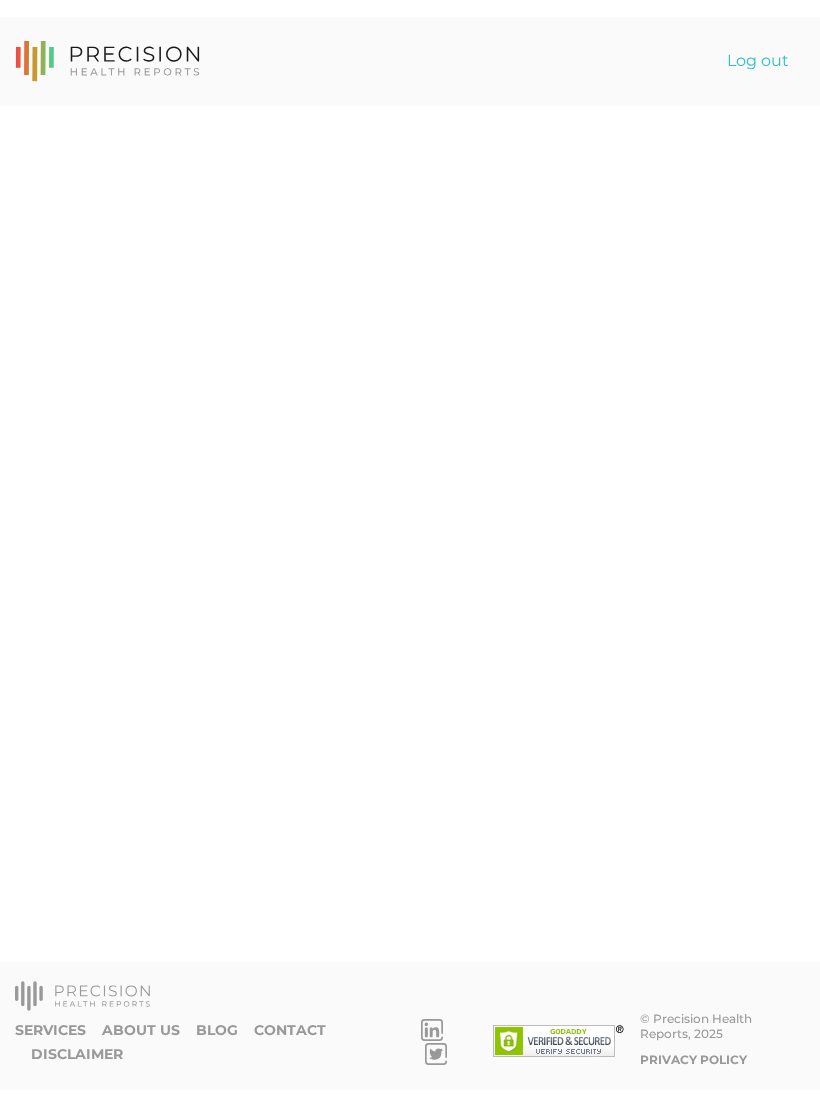 scroll, scrollTop: 0, scrollLeft: 0, axis: both 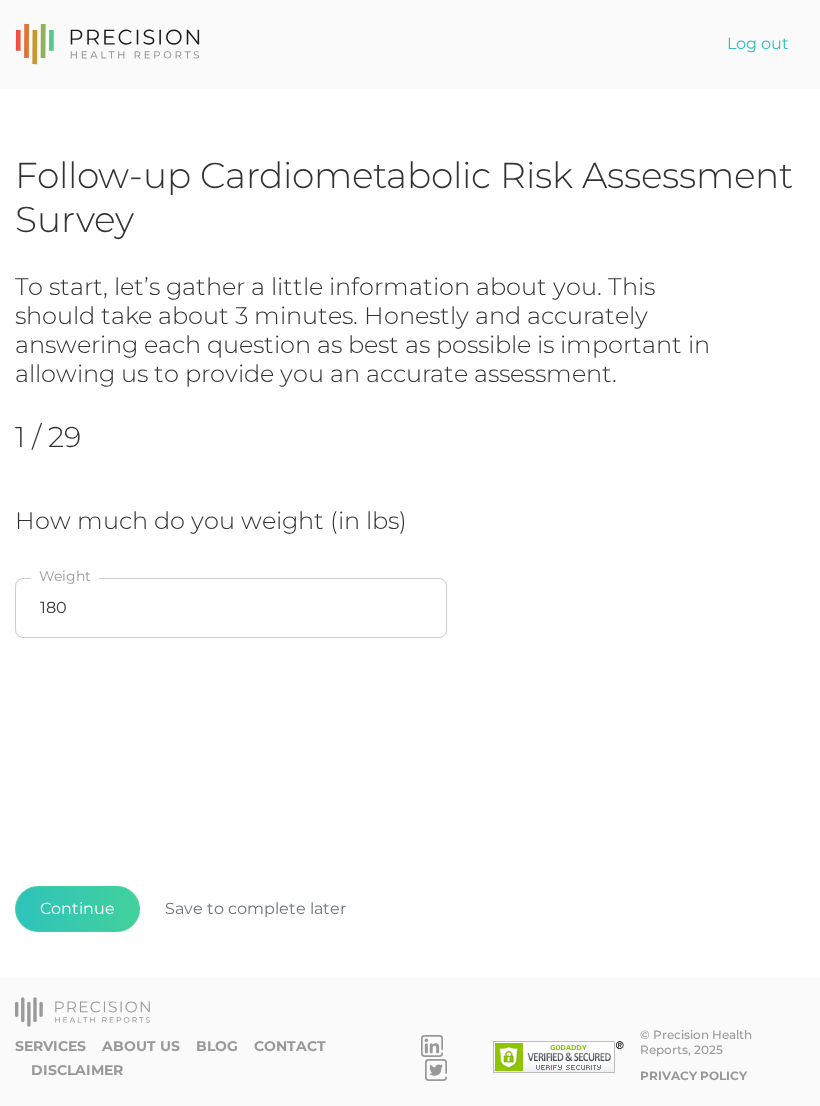 click on "Continue" at bounding box center [77, 909] 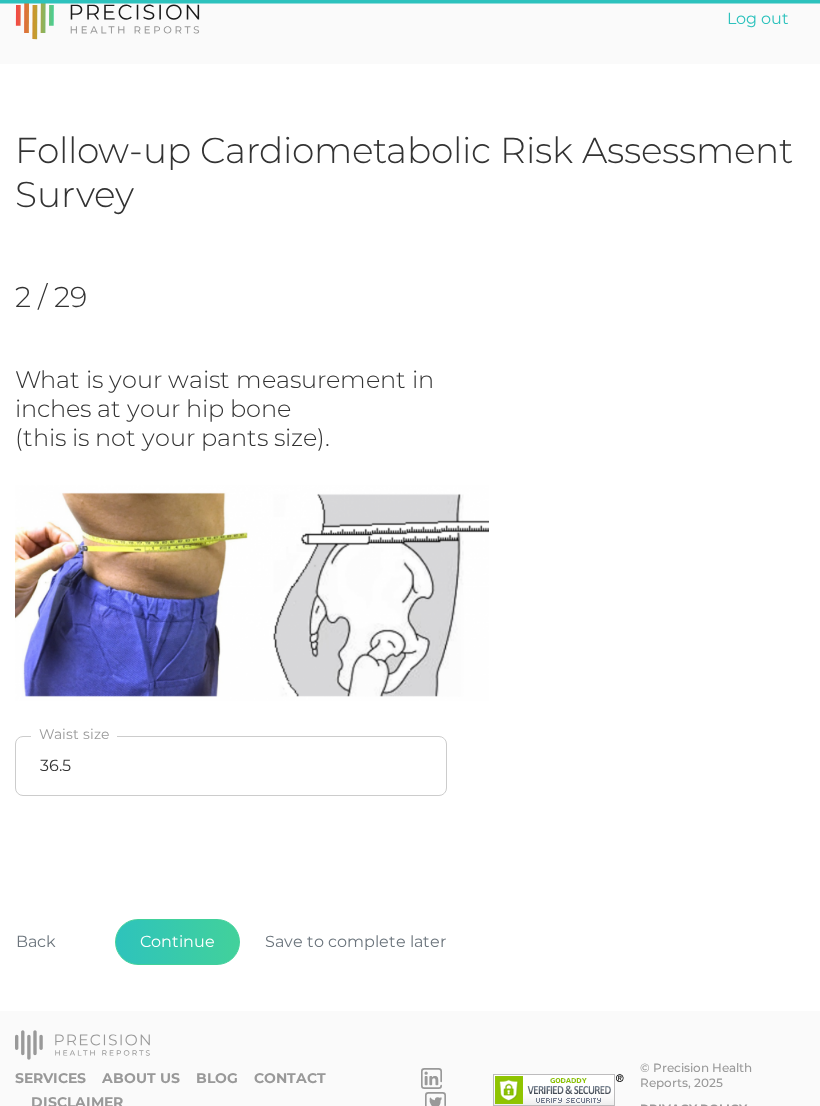 scroll, scrollTop: 31, scrollLeft: 0, axis: vertical 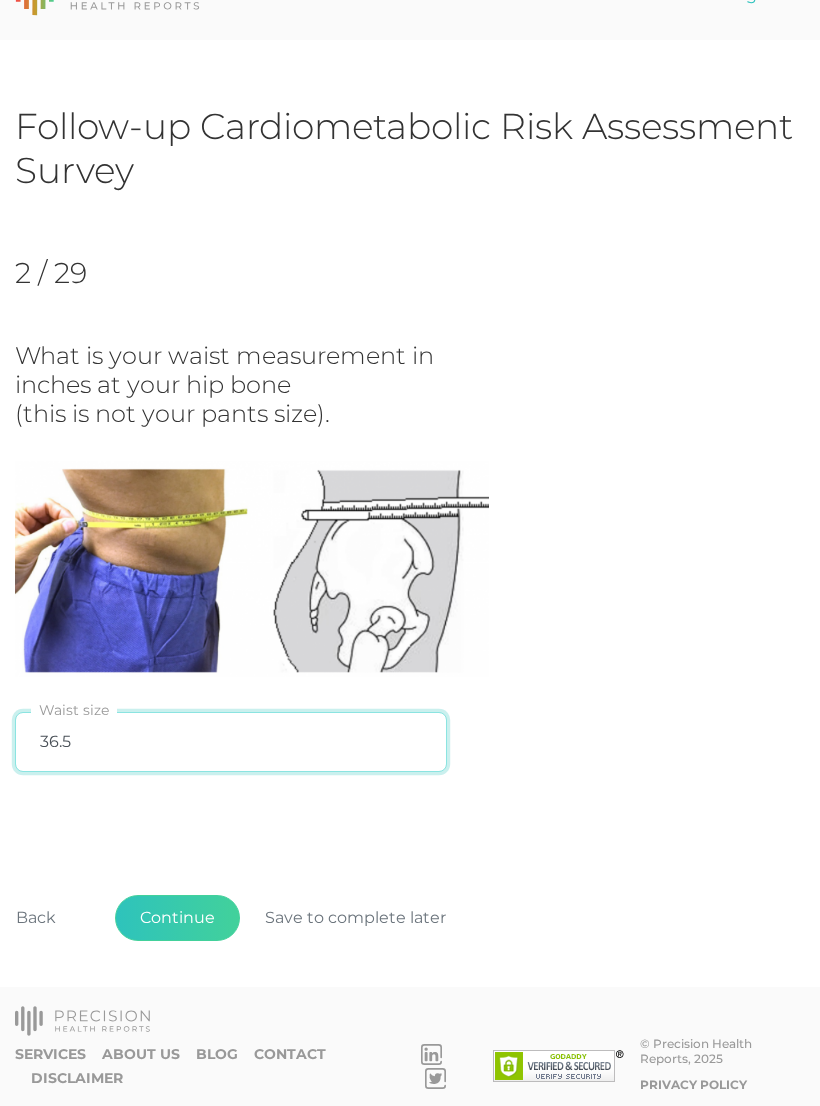 click on "36.5" at bounding box center (231, 743) 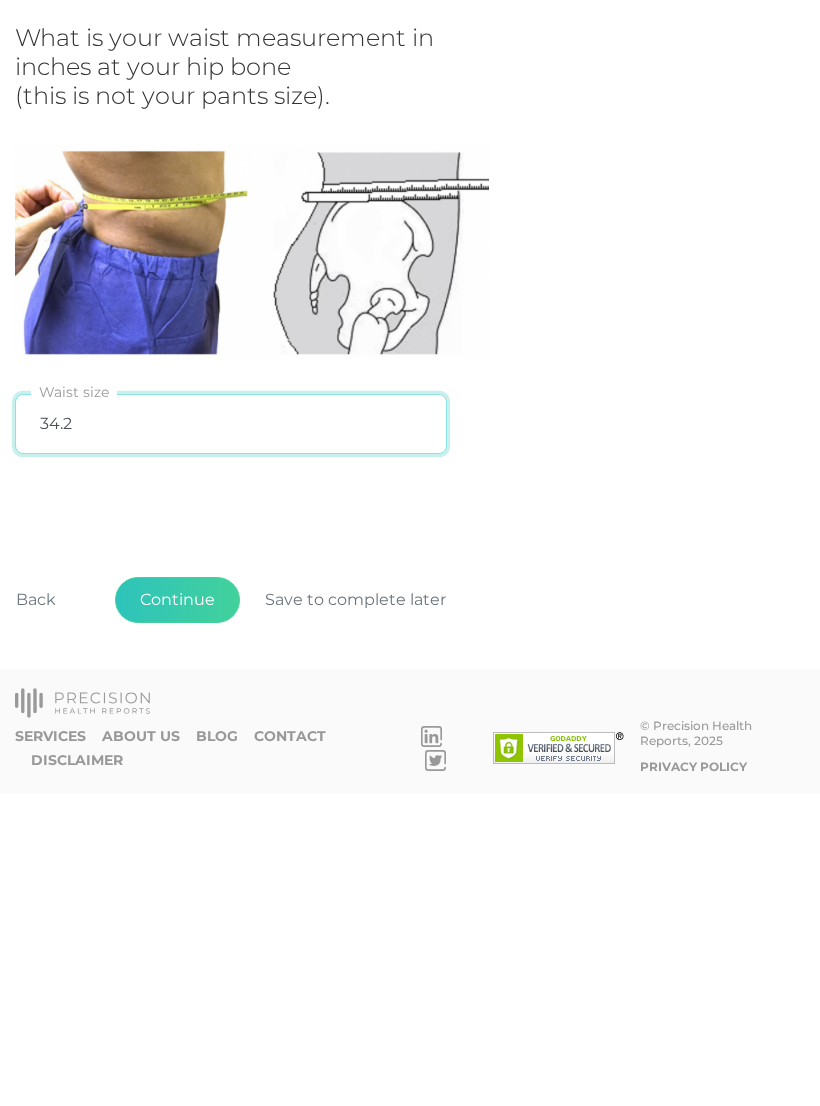type on "34.25" 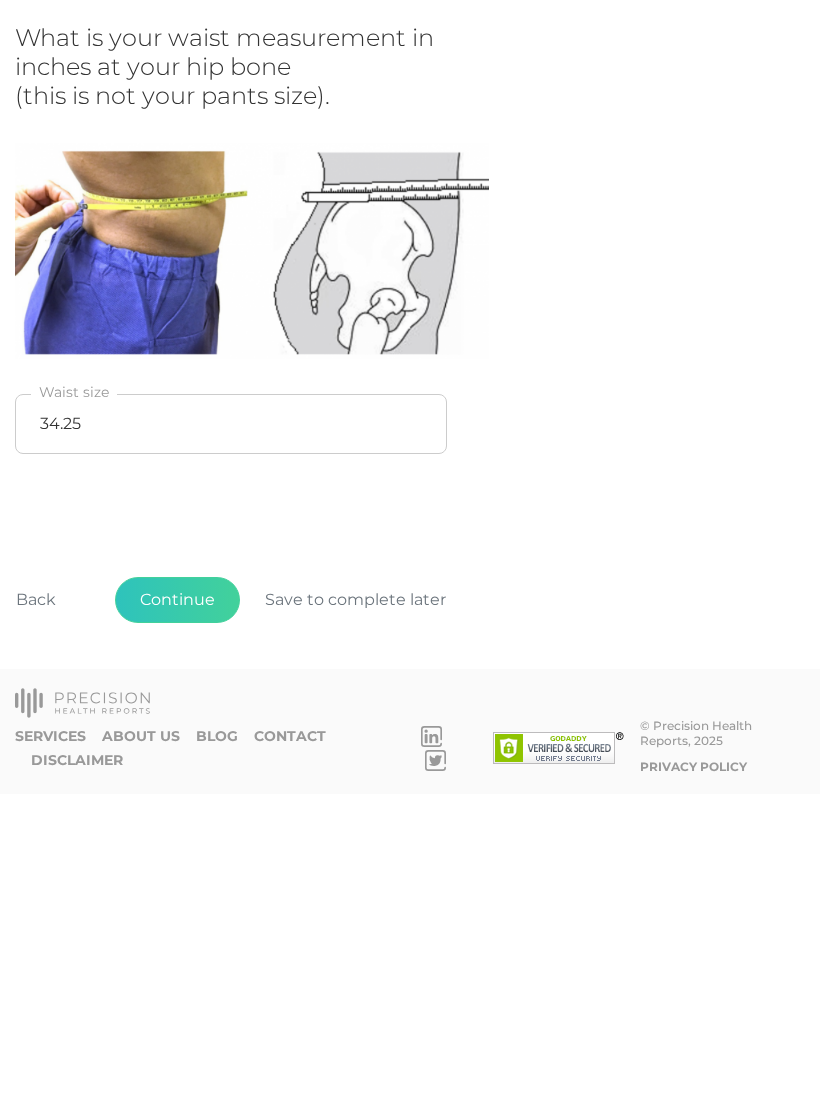 click on "Continue" at bounding box center [177, 912] 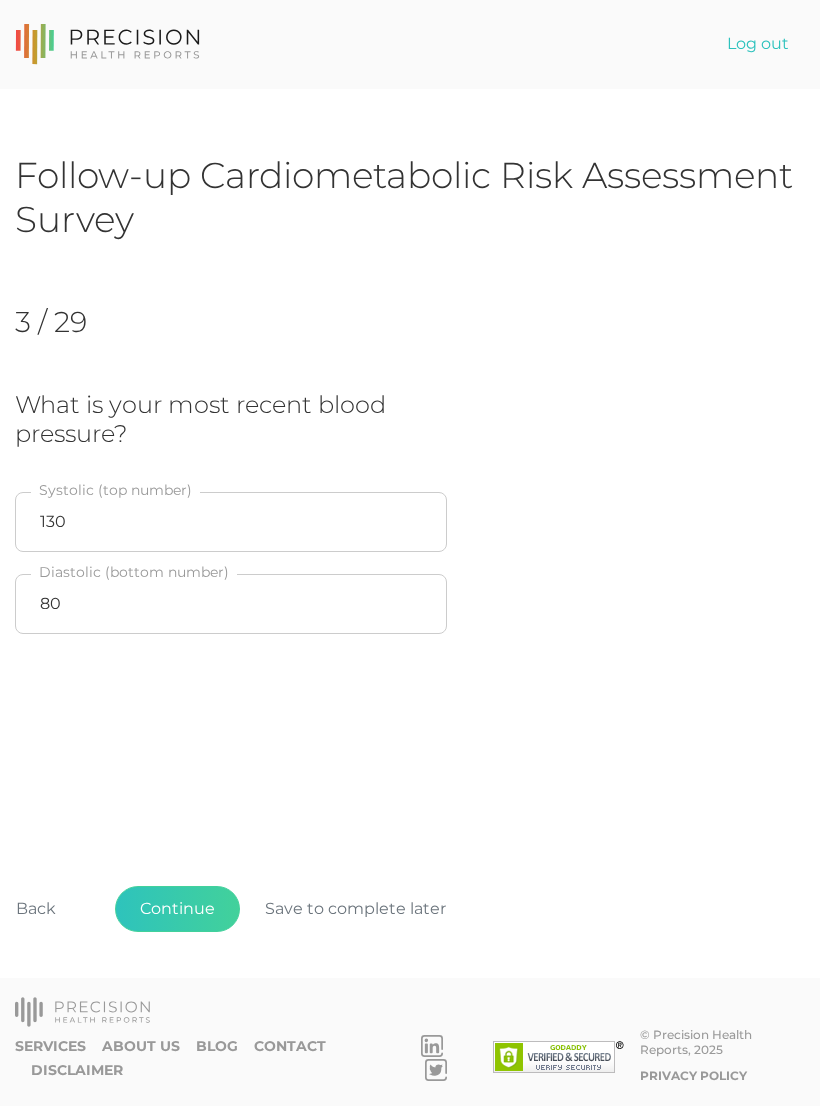click on "Continue" at bounding box center [177, 909] 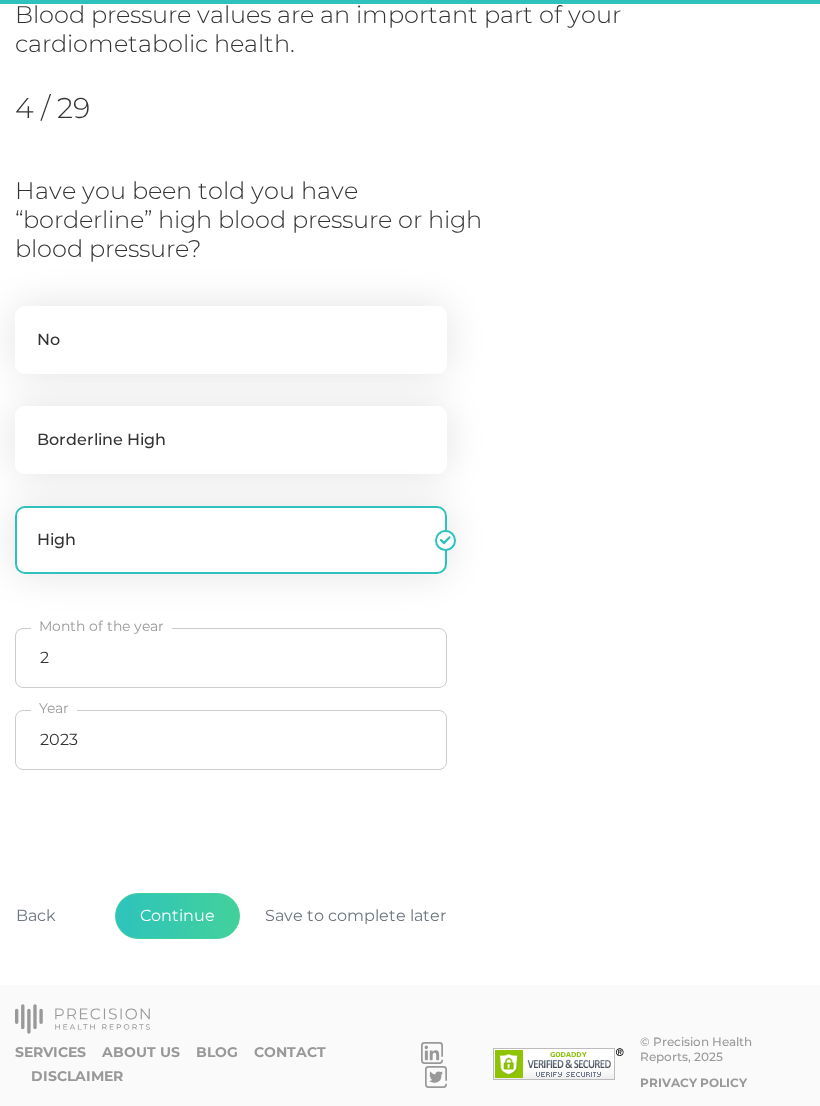 scroll, scrollTop: 273, scrollLeft: 0, axis: vertical 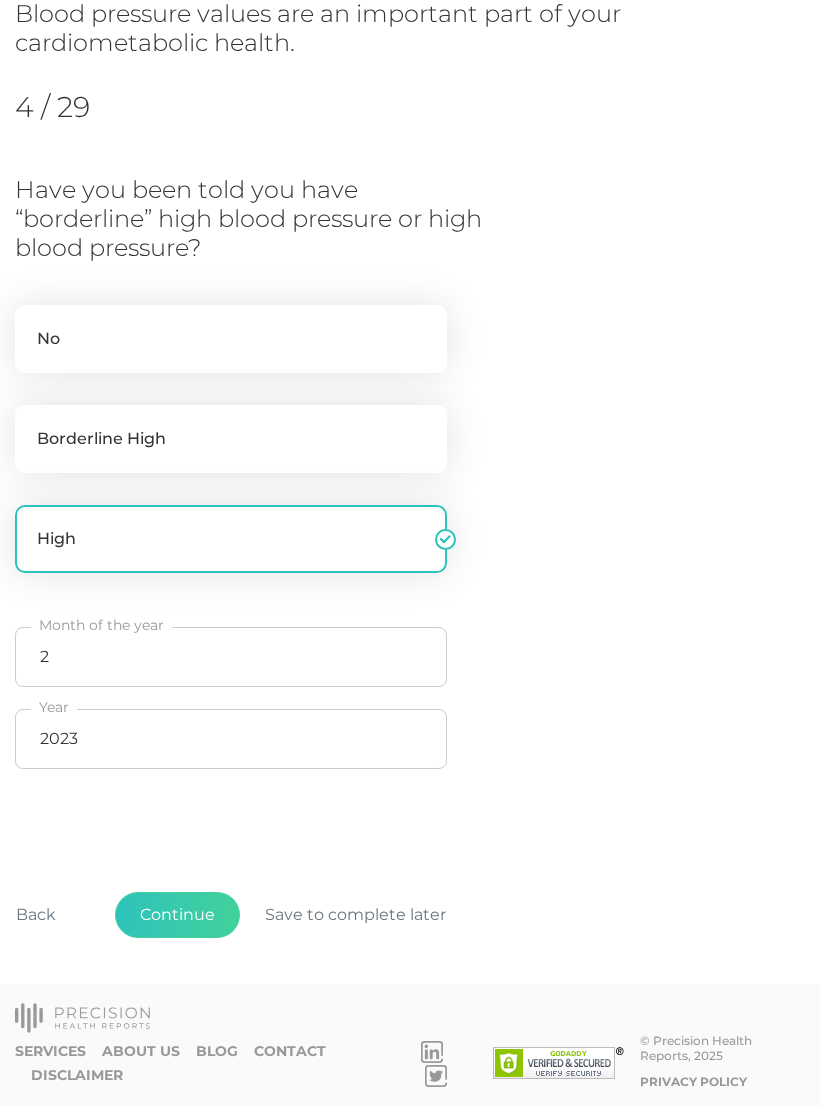 click on "Back" at bounding box center (36, 915) 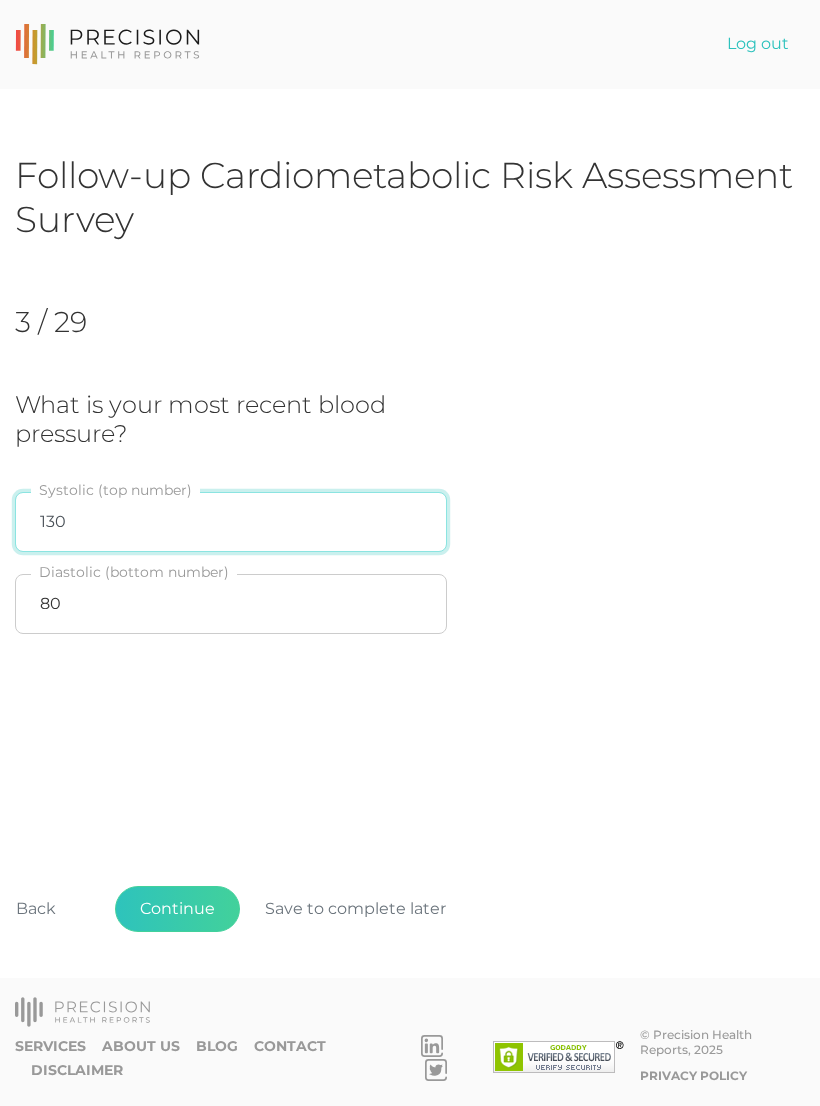 click on "130" at bounding box center [231, 522] 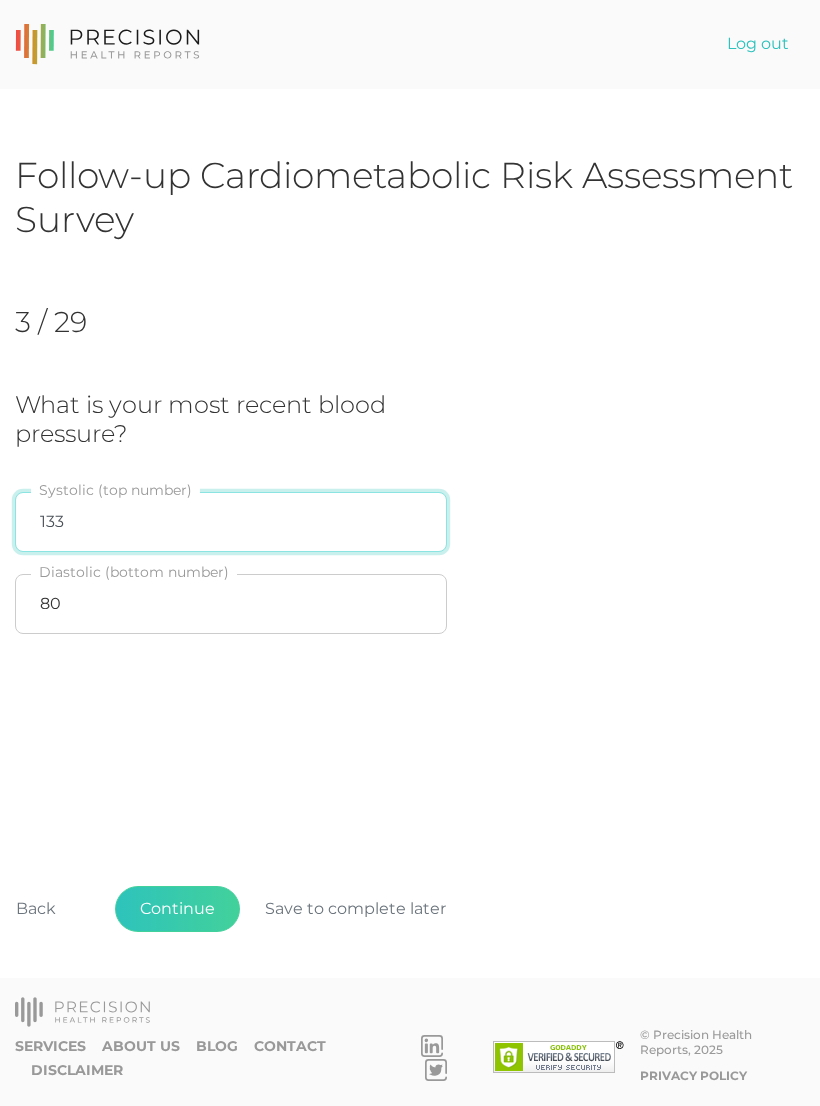 type on "133" 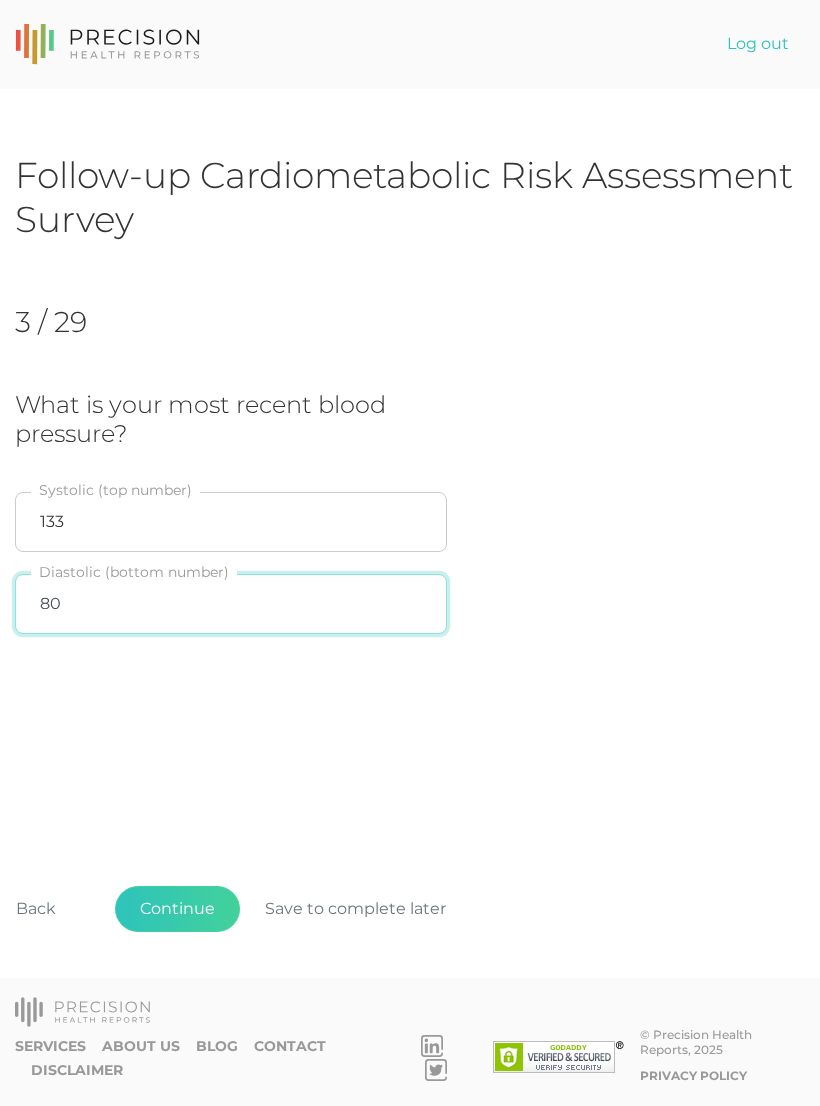 click on "80" at bounding box center [231, 604] 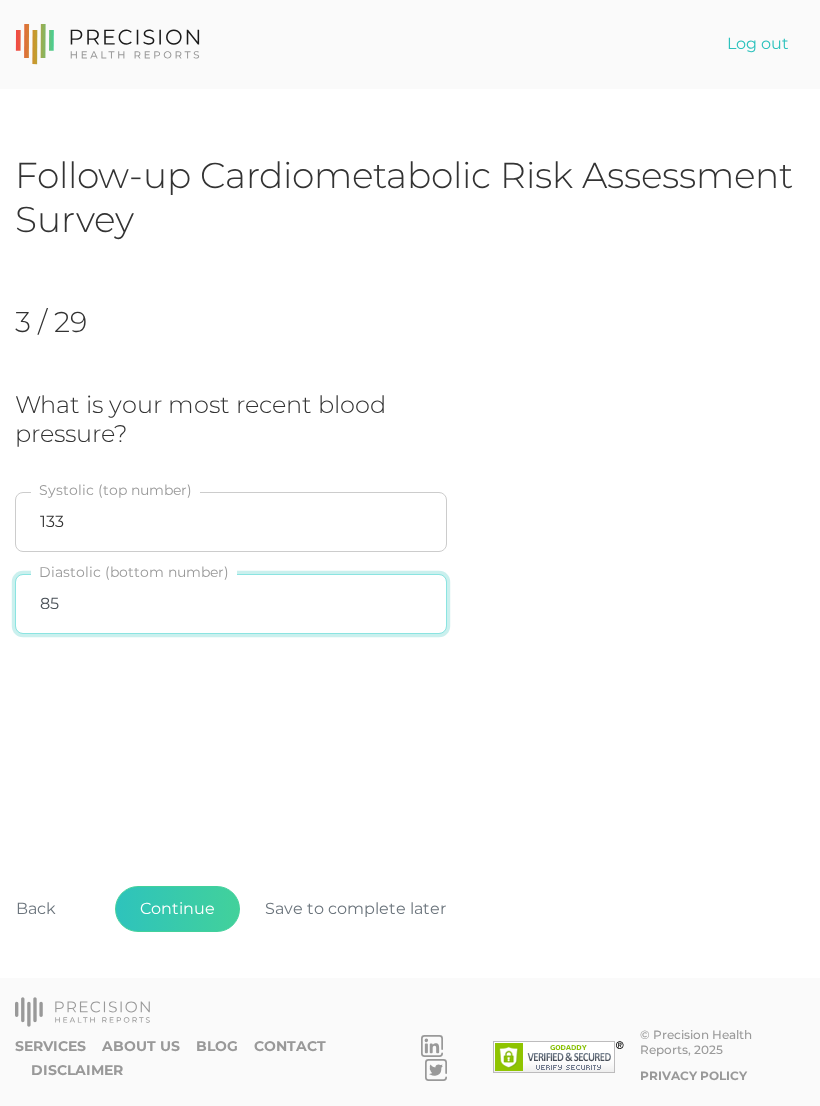 type on "85" 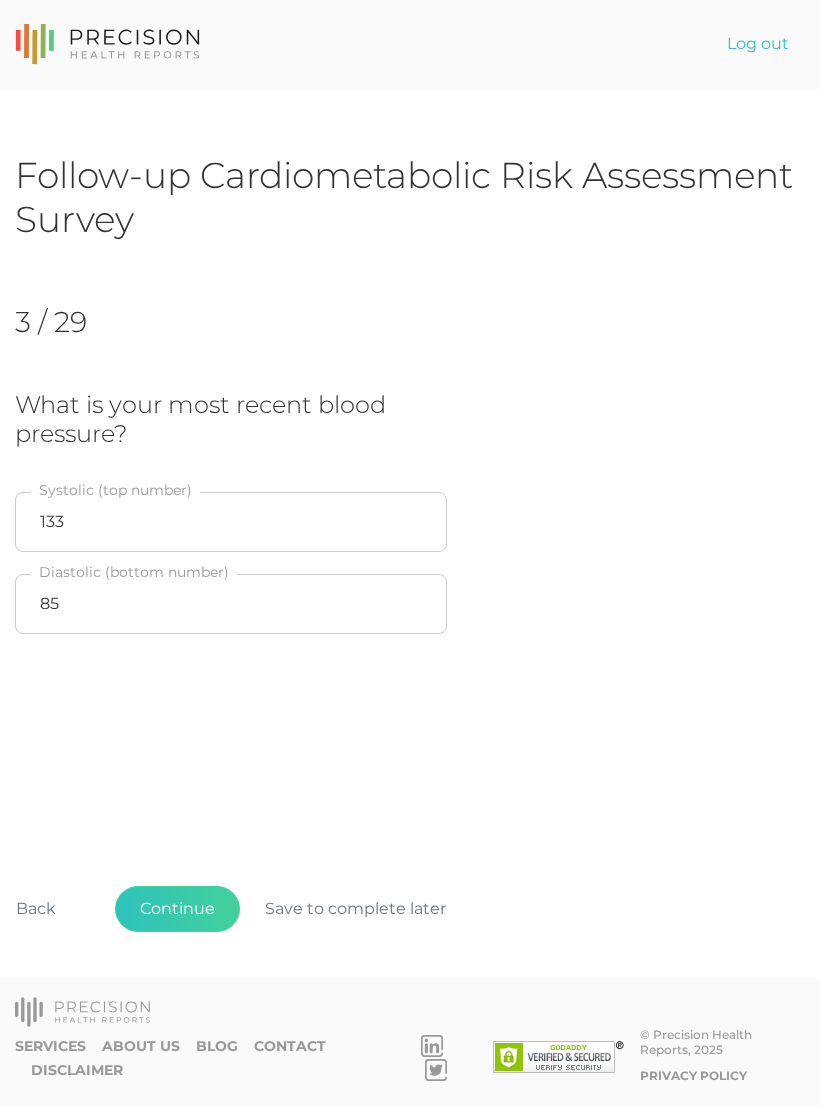click on "Follow-up Cardiometabolic Risk Assessment Survey 3 / 29 What is your most recent blood pressure? [SYSTOLIC] Systolic (top number) [DIASTOLIC] Diastolic (bottom number) Back Continue Save to complete later" at bounding box center [410, 574] 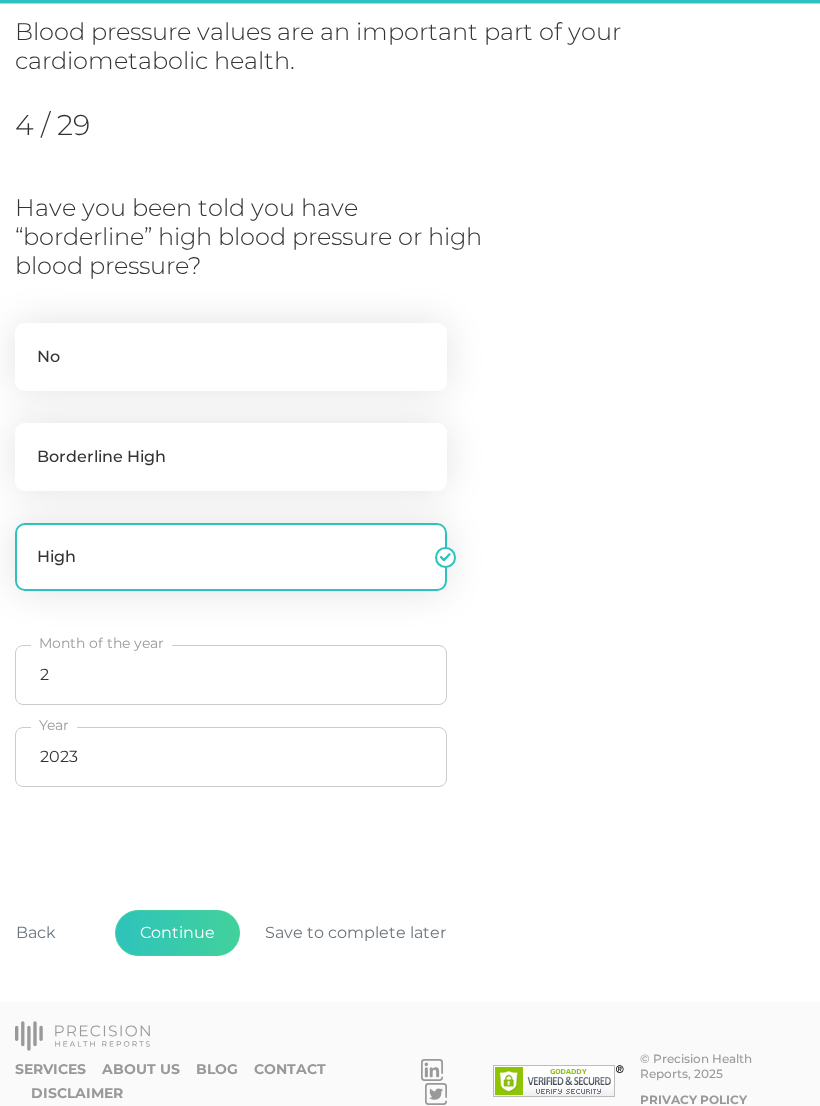 scroll, scrollTop: 273, scrollLeft: 0, axis: vertical 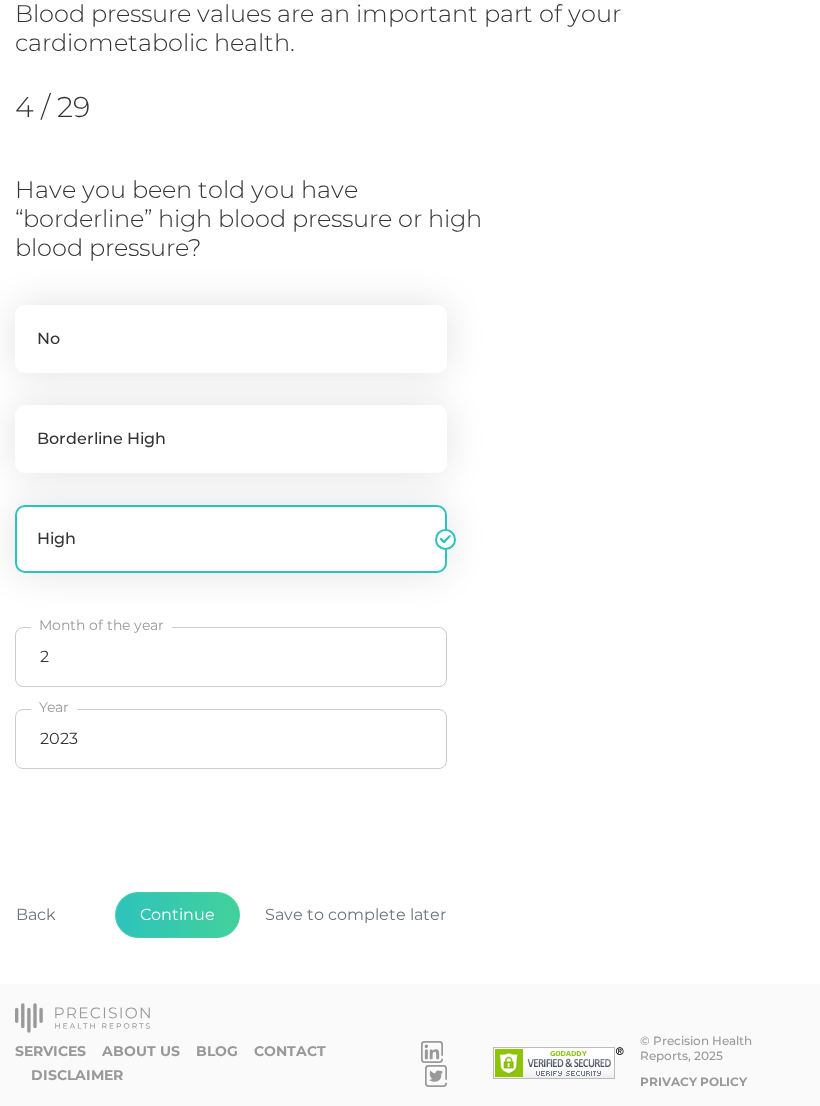 click on "Continue" at bounding box center (177, 915) 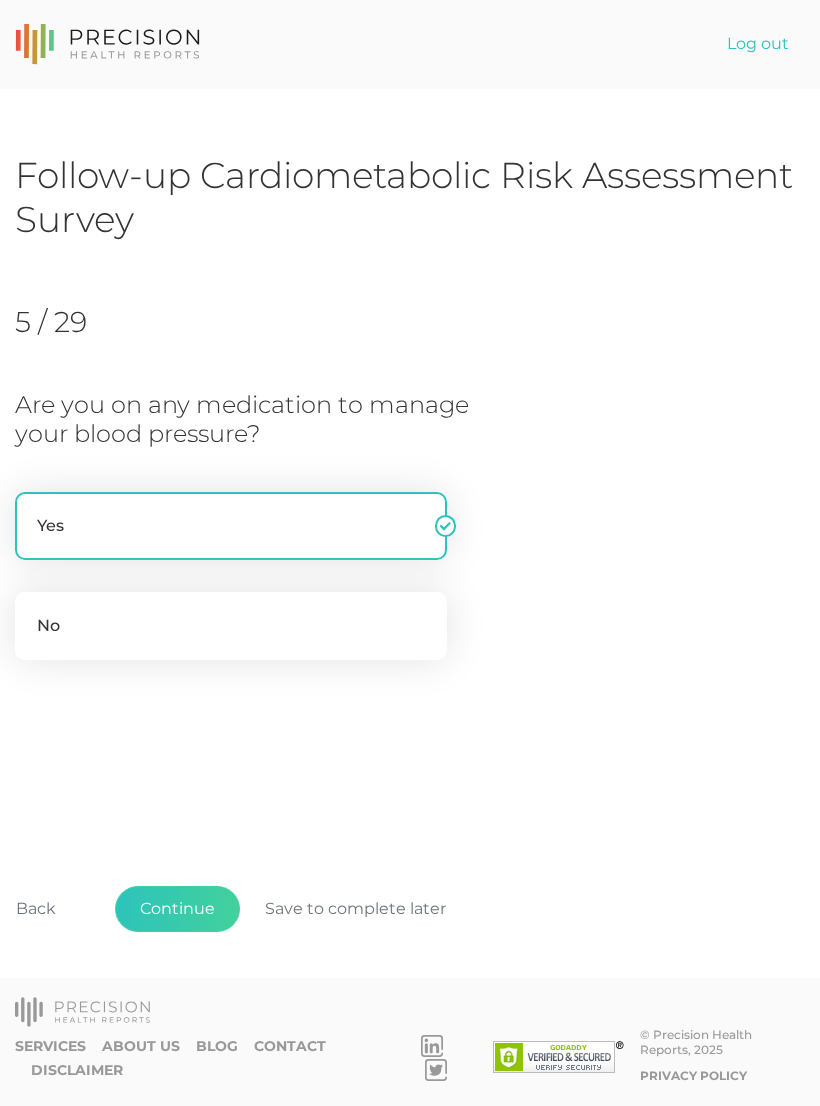 click on "Continue" at bounding box center [177, 909] 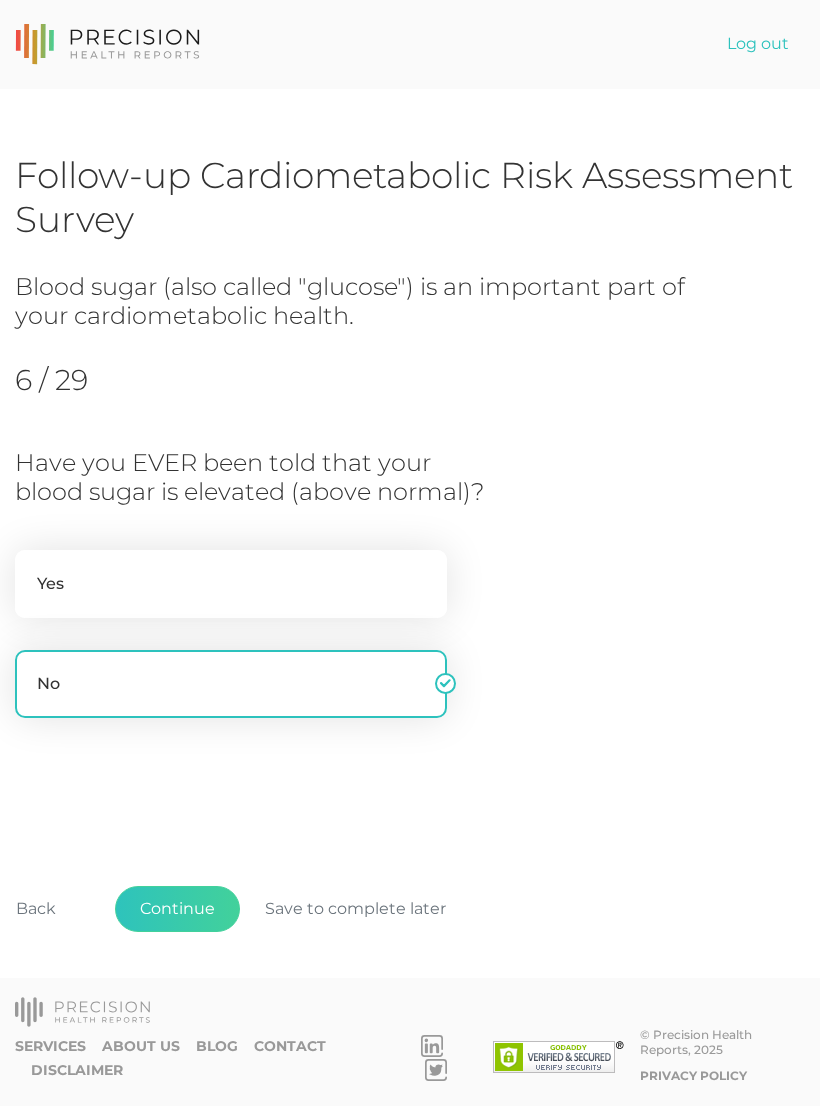 click on "Continue" at bounding box center [177, 909] 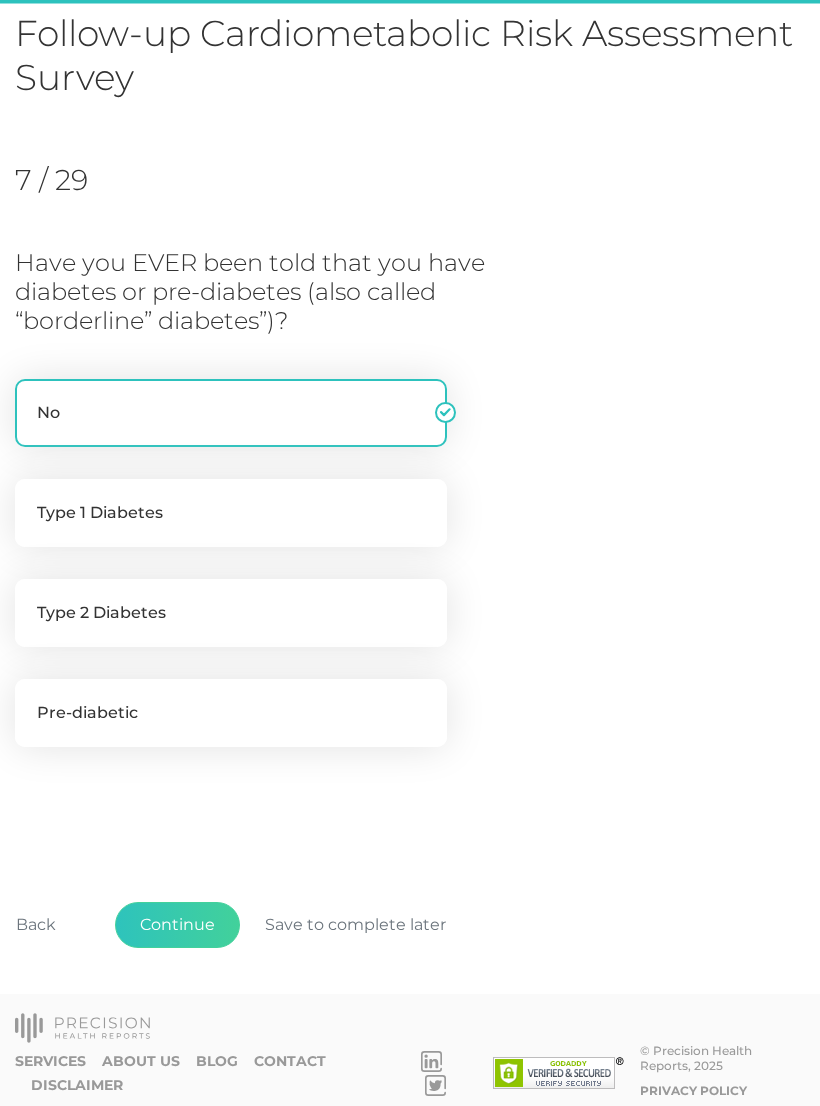 scroll, scrollTop: 154, scrollLeft: 0, axis: vertical 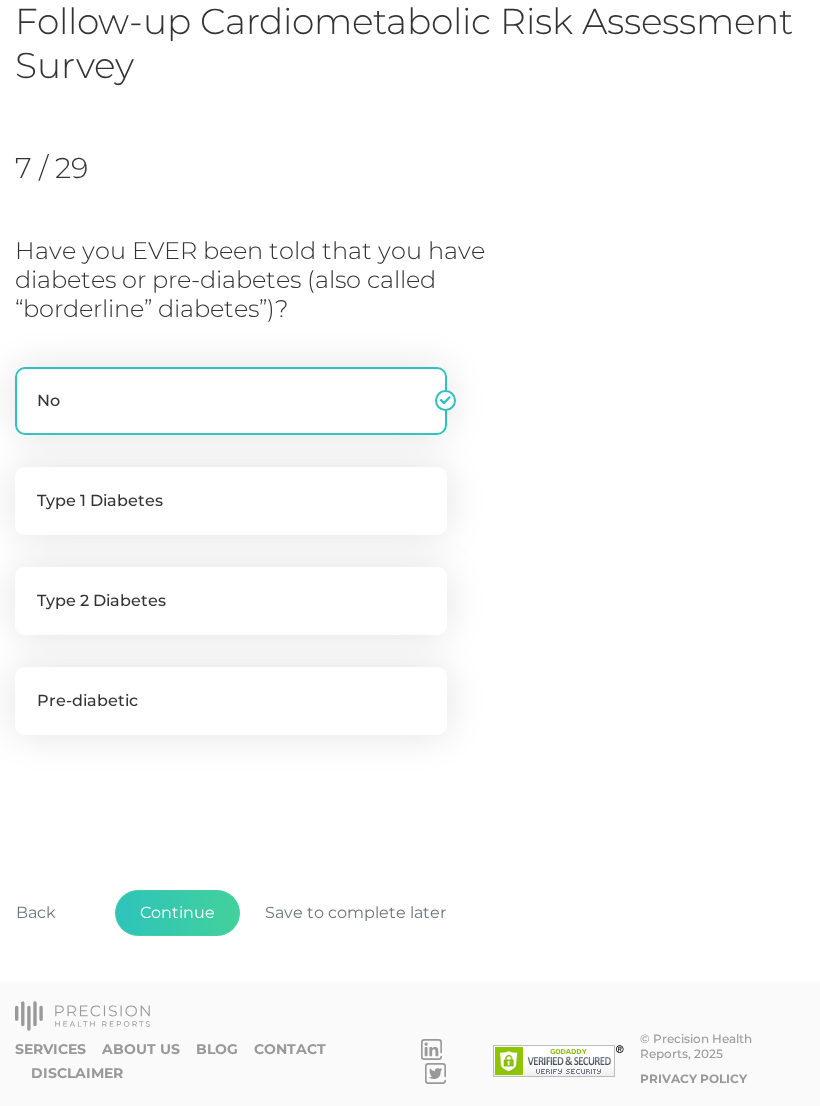 click on "Continue" at bounding box center (177, 913) 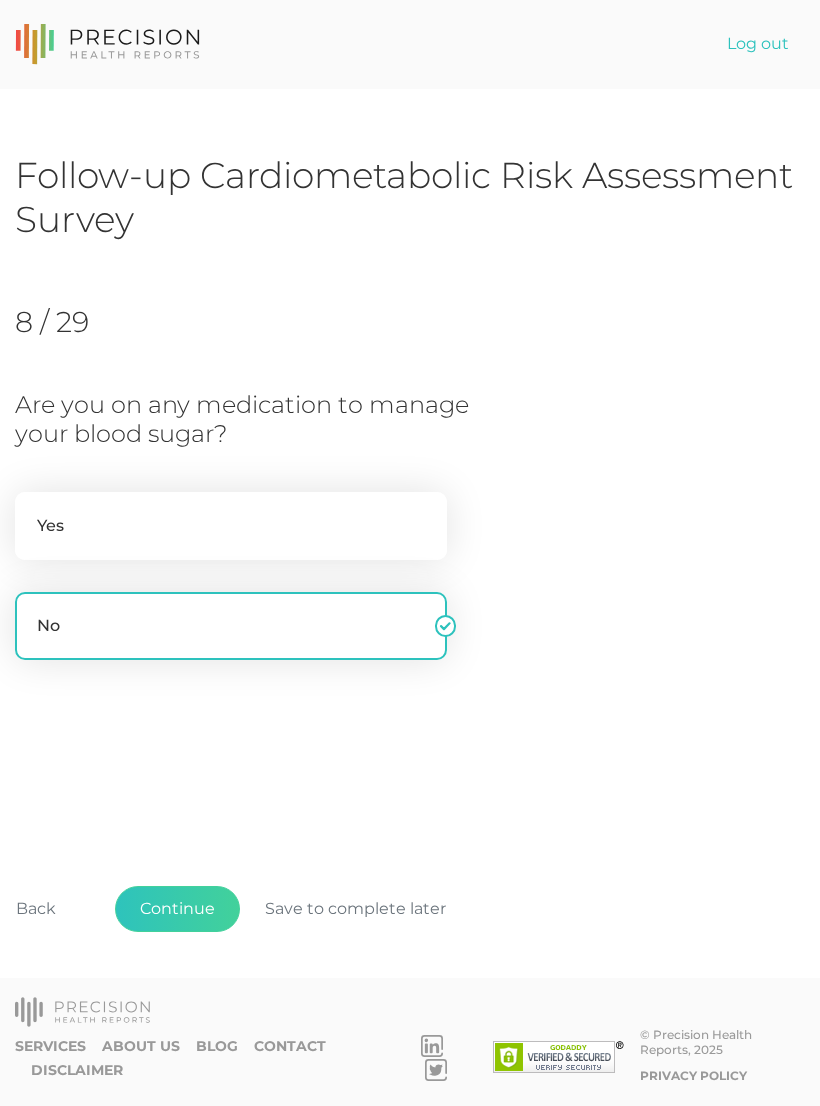 click on "Continue" at bounding box center (177, 909) 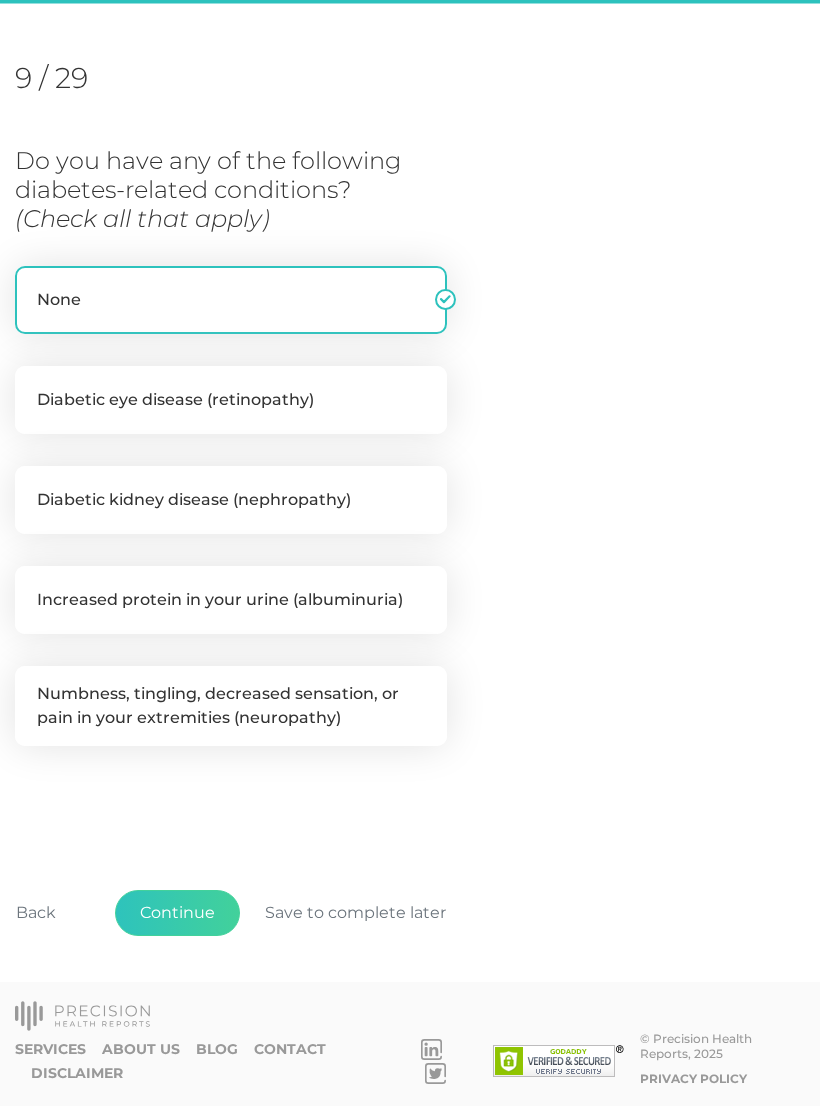 scroll, scrollTop: 244, scrollLeft: 0, axis: vertical 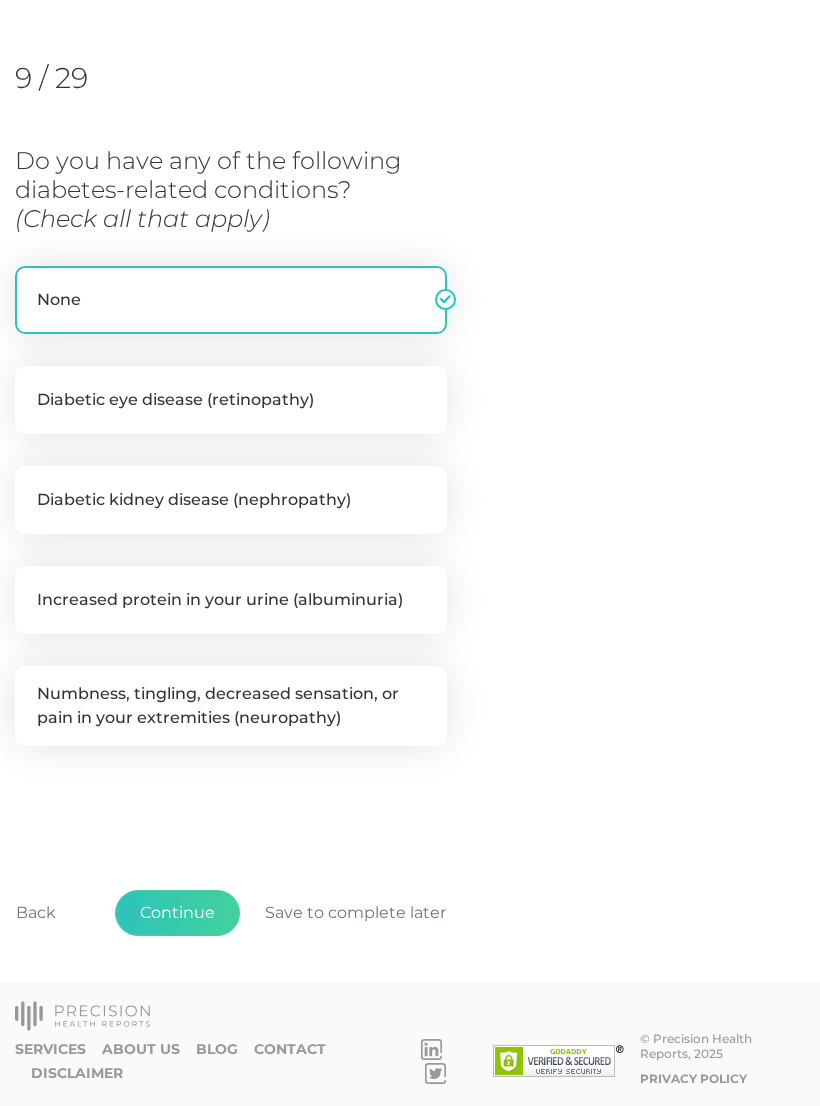 click on "Continue" at bounding box center (177, 913) 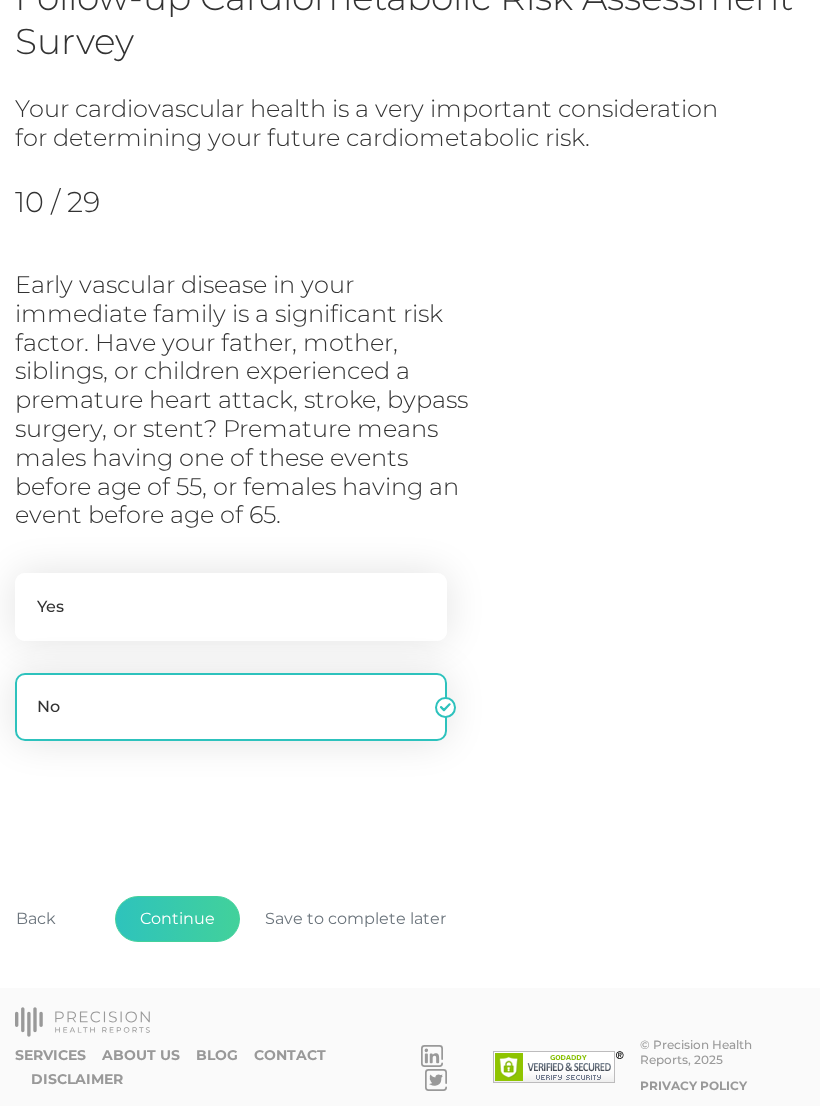 click on "Continue" at bounding box center [177, 919] 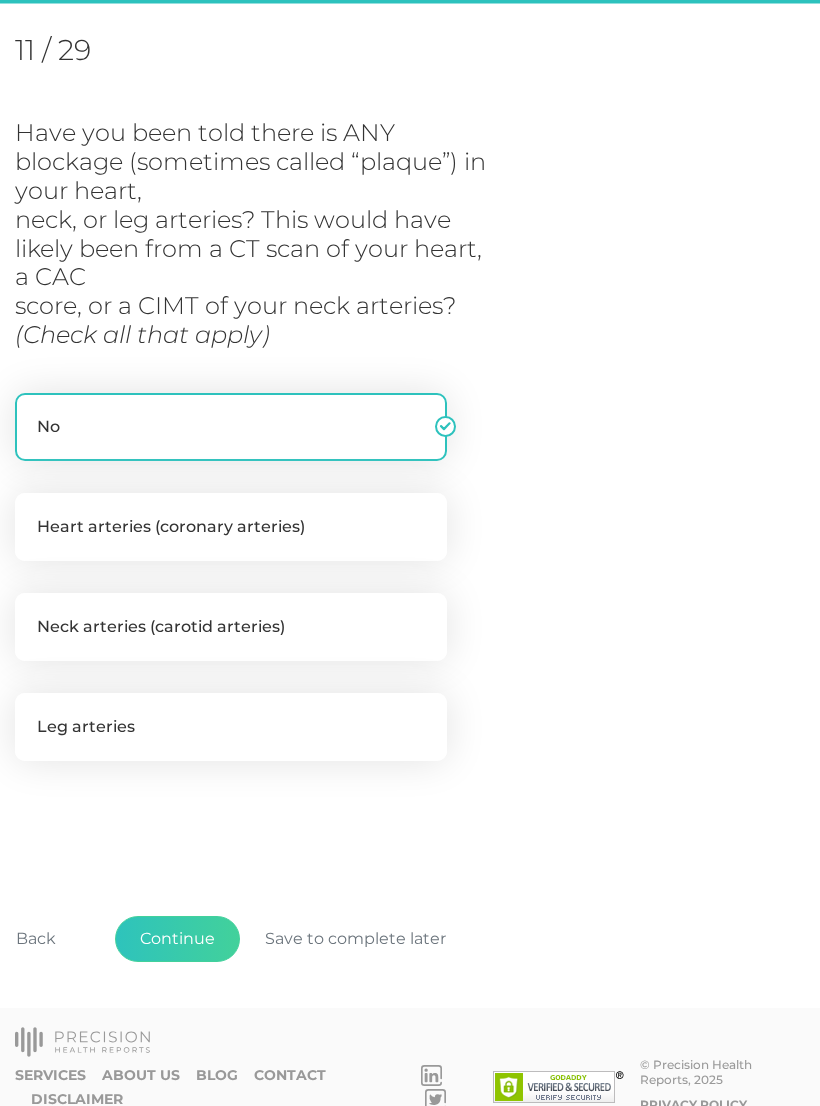 scroll, scrollTop: 273, scrollLeft: 0, axis: vertical 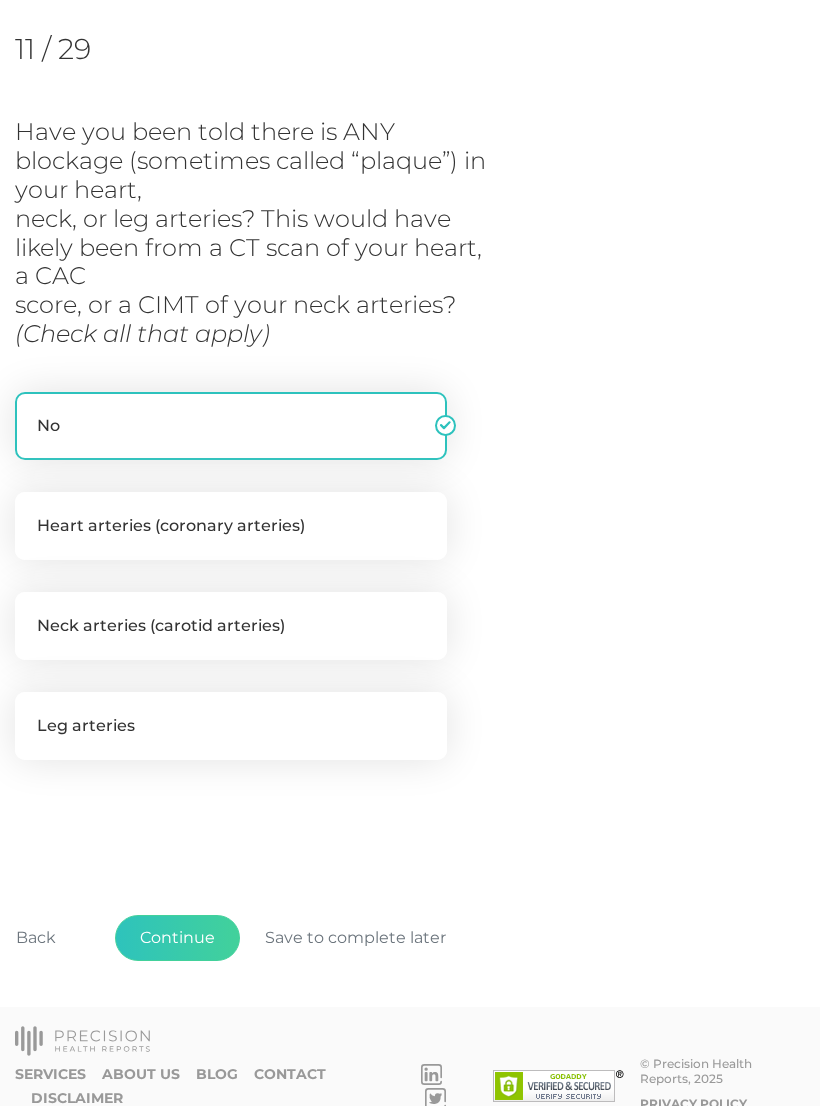 click on "Continue" at bounding box center [177, 938] 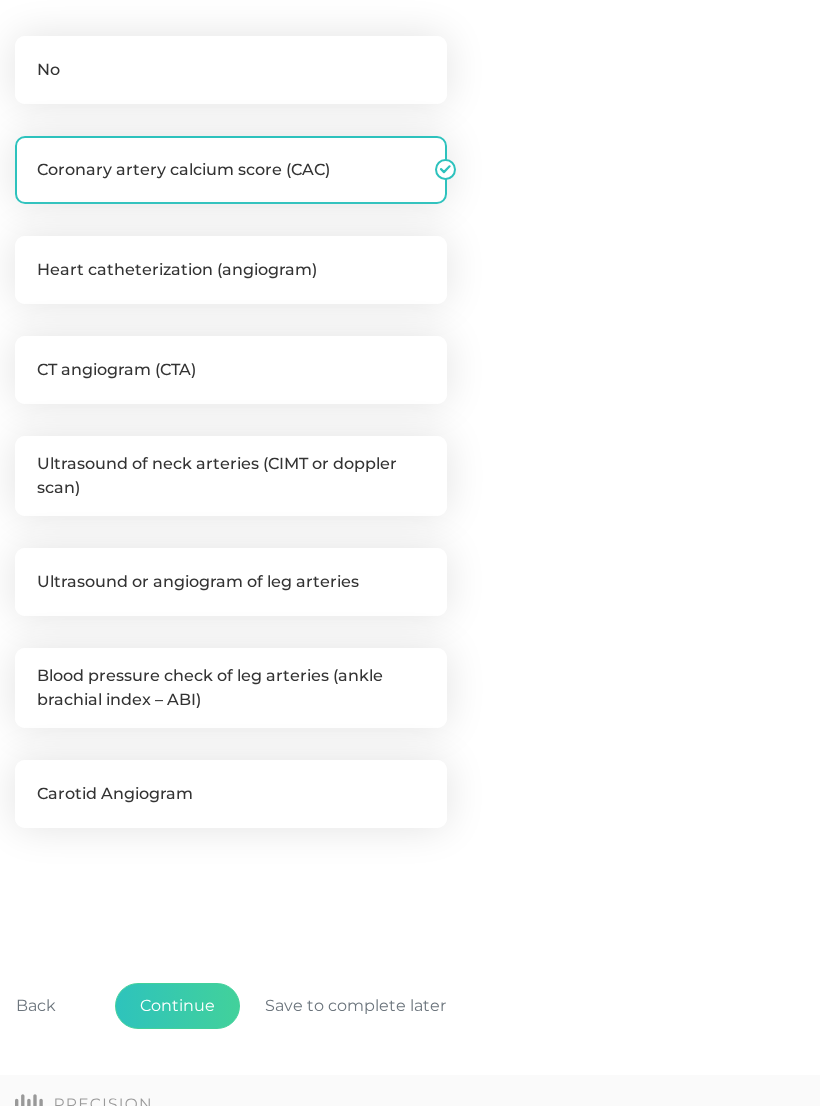 scroll, scrollTop: 575, scrollLeft: 0, axis: vertical 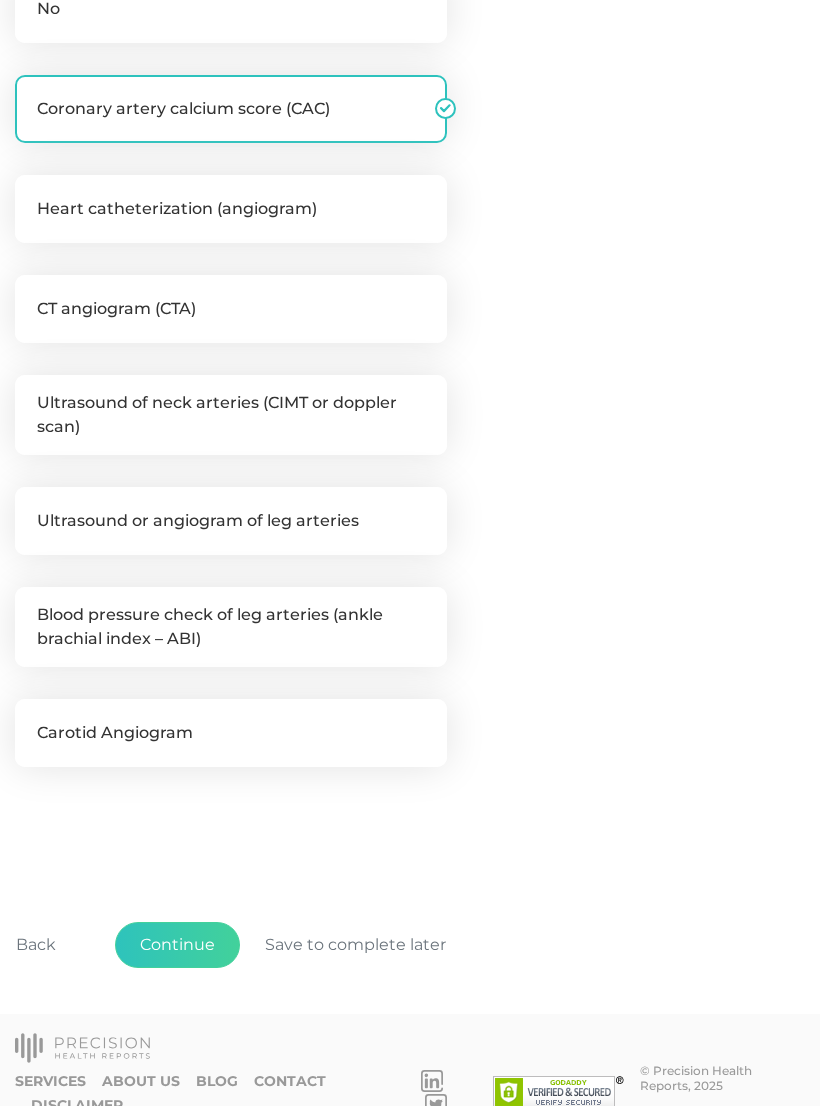 click on "Continue" at bounding box center [177, 945] 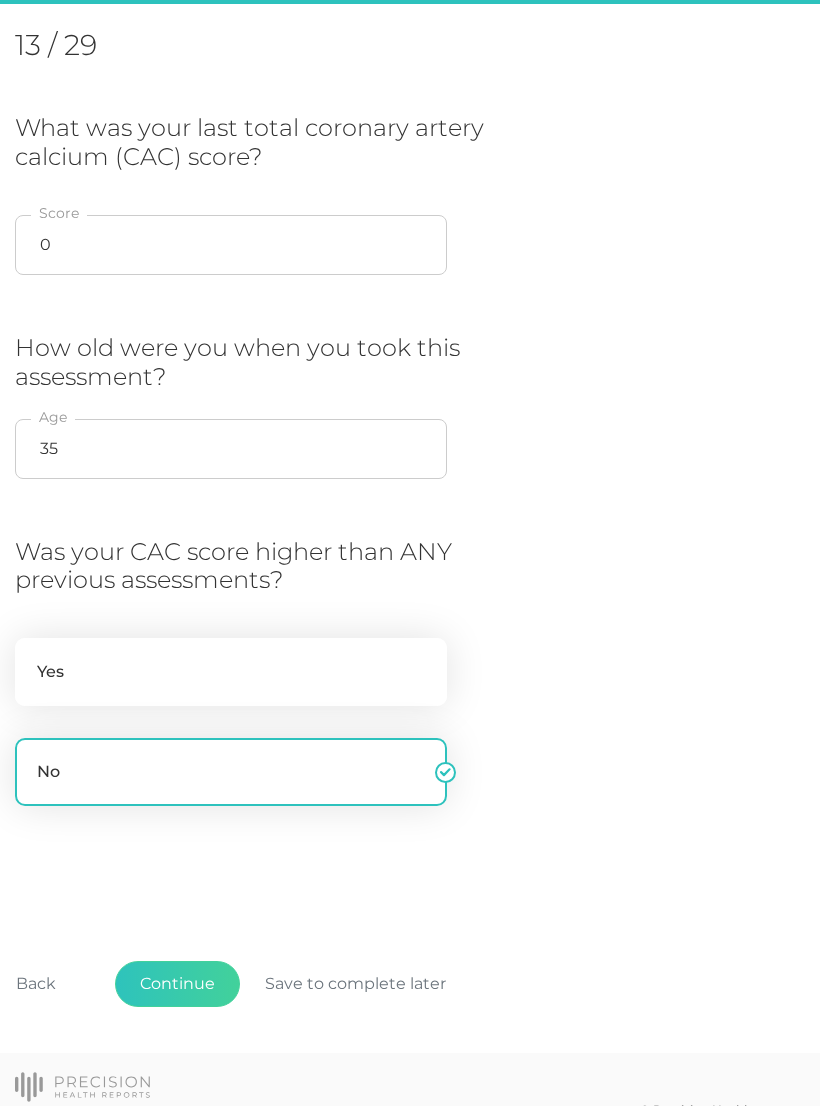 scroll, scrollTop: 273, scrollLeft: 0, axis: vertical 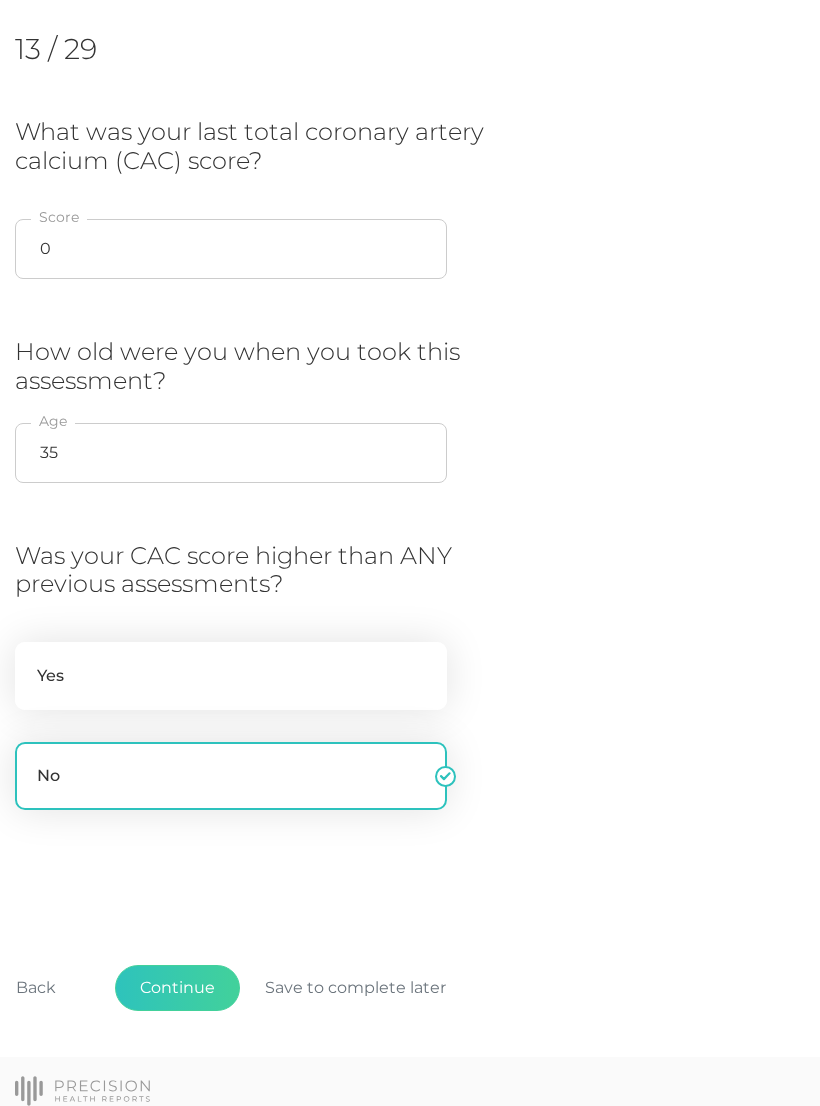 click on "Continue" at bounding box center (177, 988) 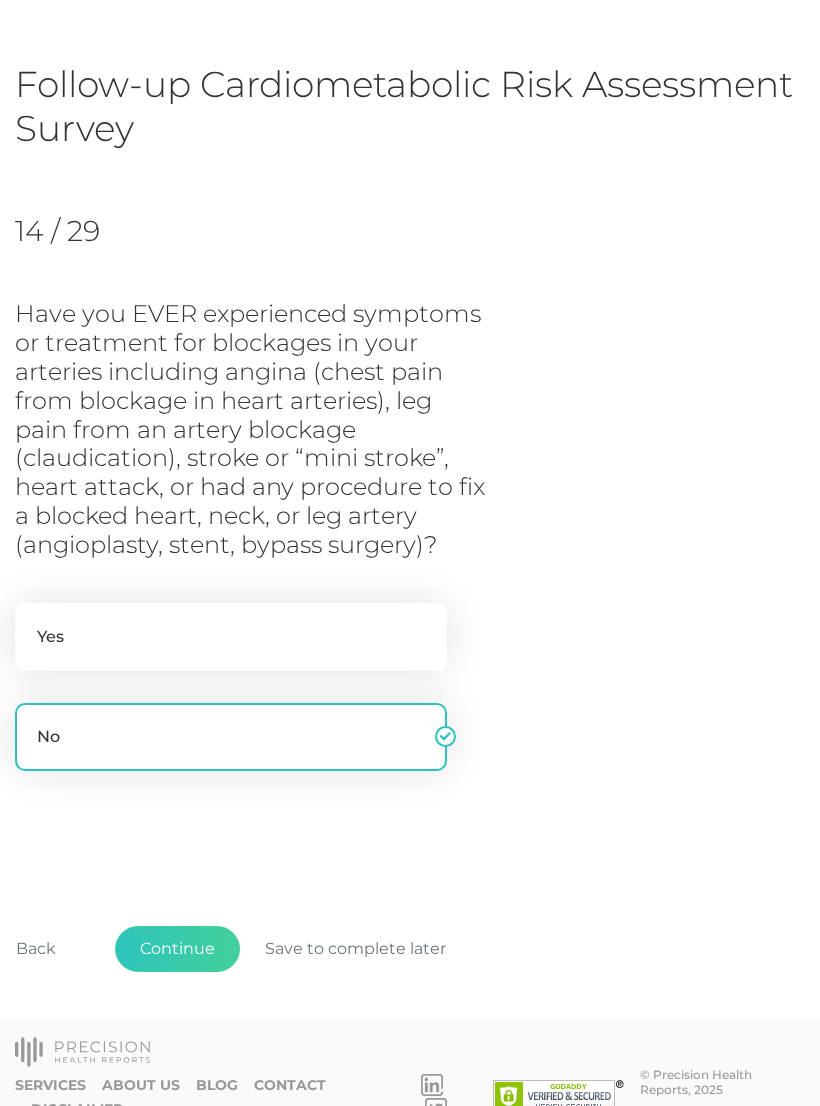 click on "Continue" at bounding box center [177, 949] 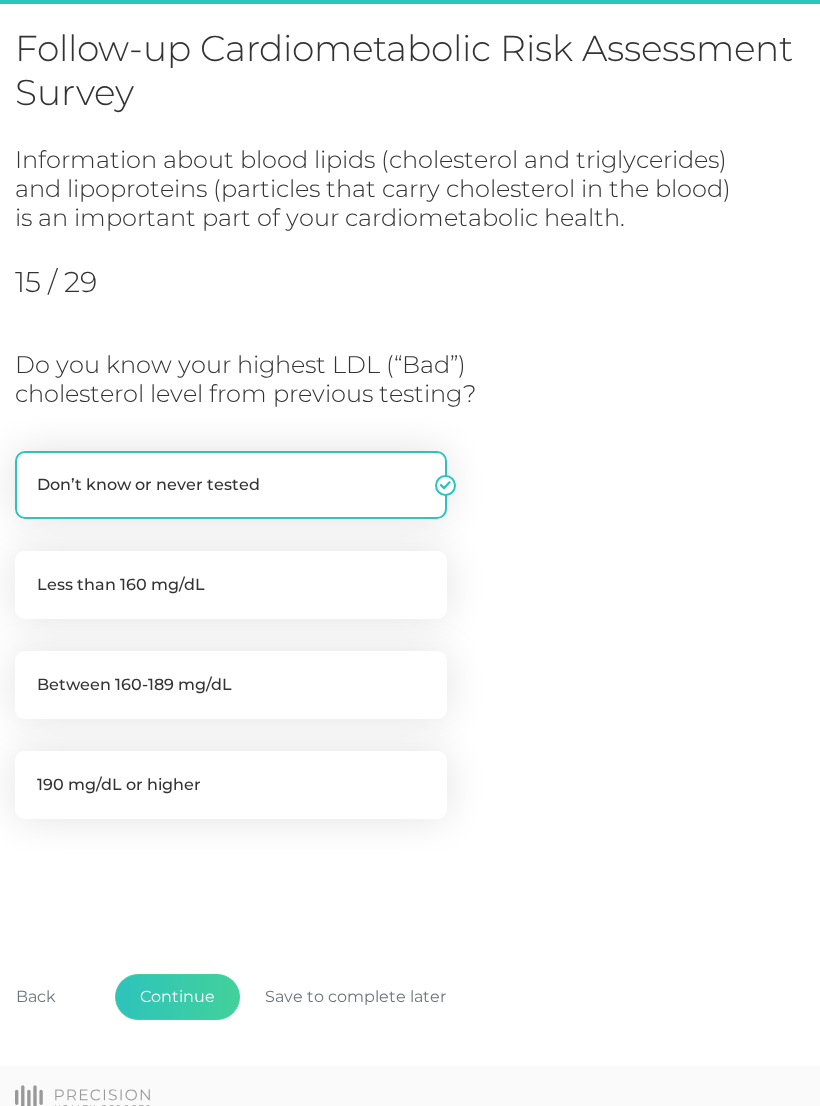 scroll, scrollTop: 179, scrollLeft: 0, axis: vertical 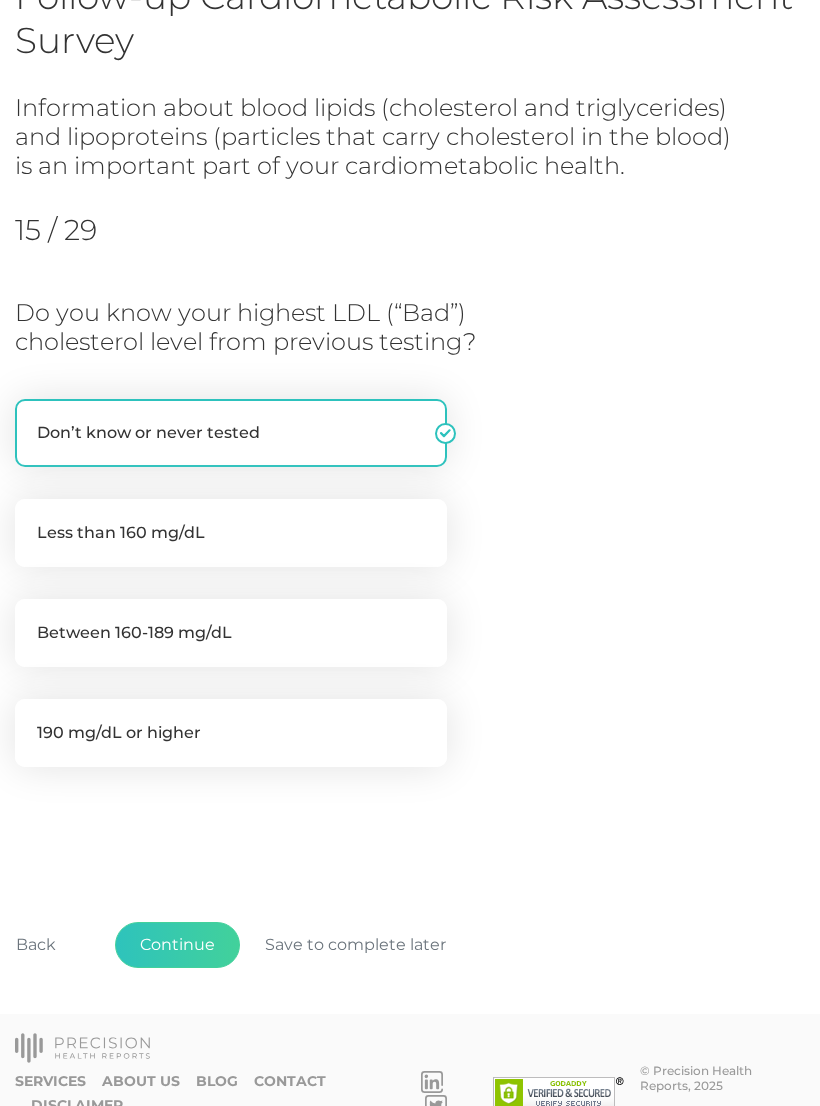 click on "Continue" at bounding box center (177, 945) 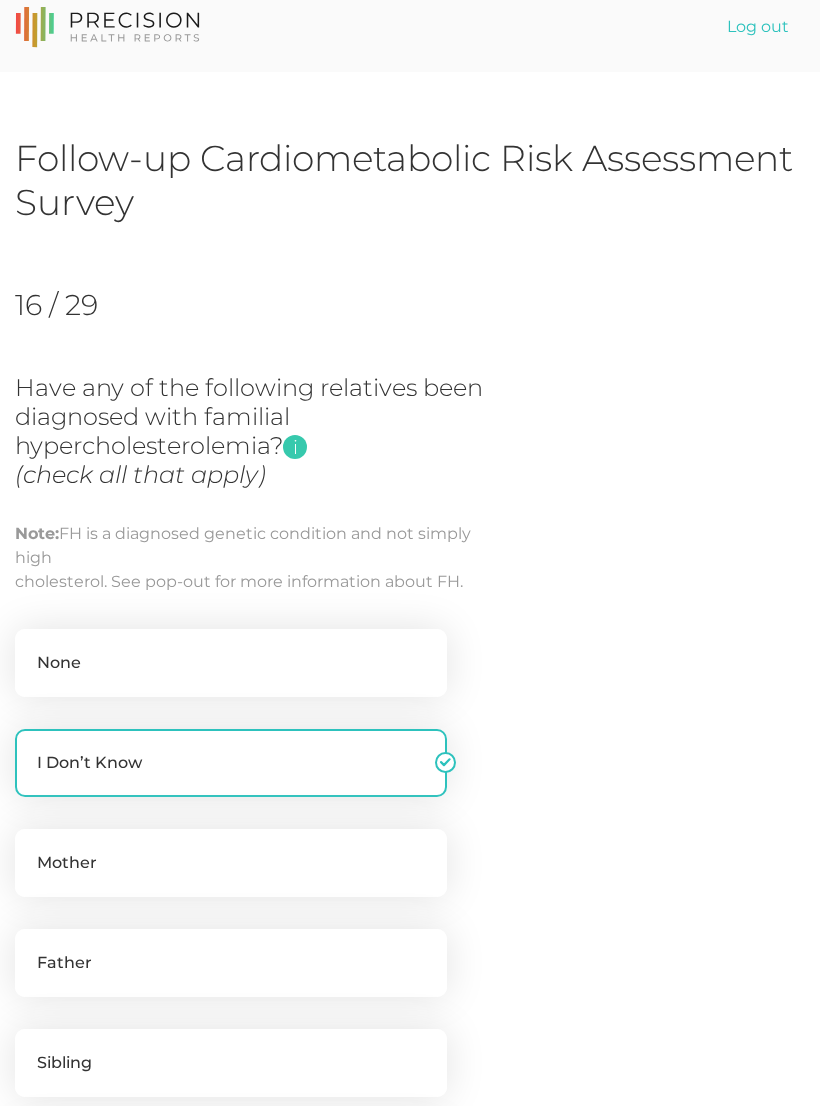 scroll, scrollTop: 15, scrollLeft: 0, axis: vertical 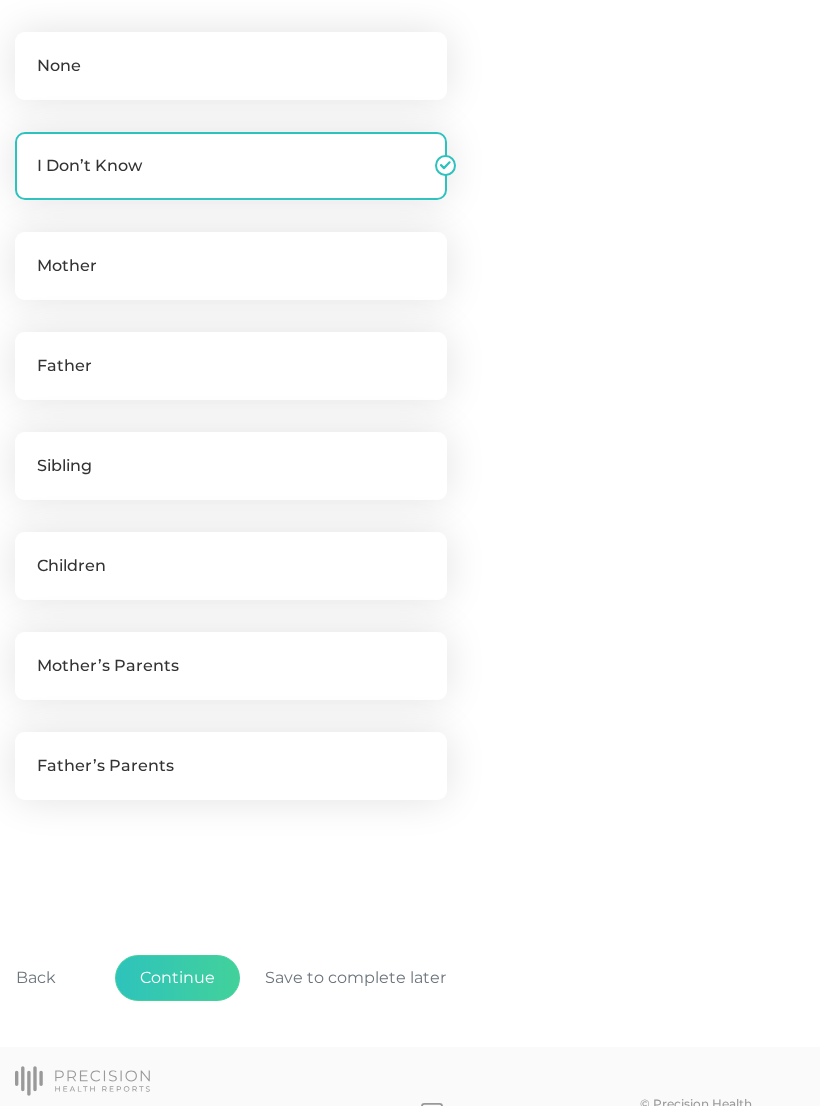 click on "Continue" at bounding box center [177, 979] 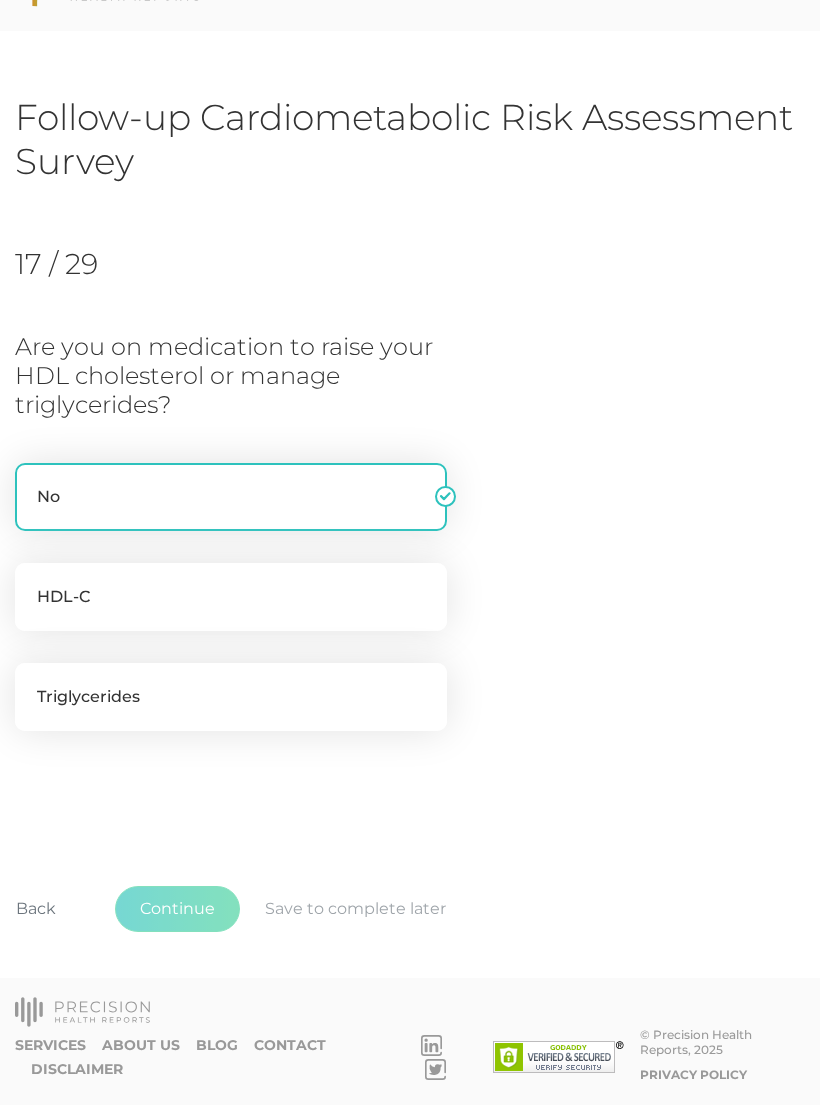scroll, scrollTop: 23, scrollLeft: 0, axis: vertical 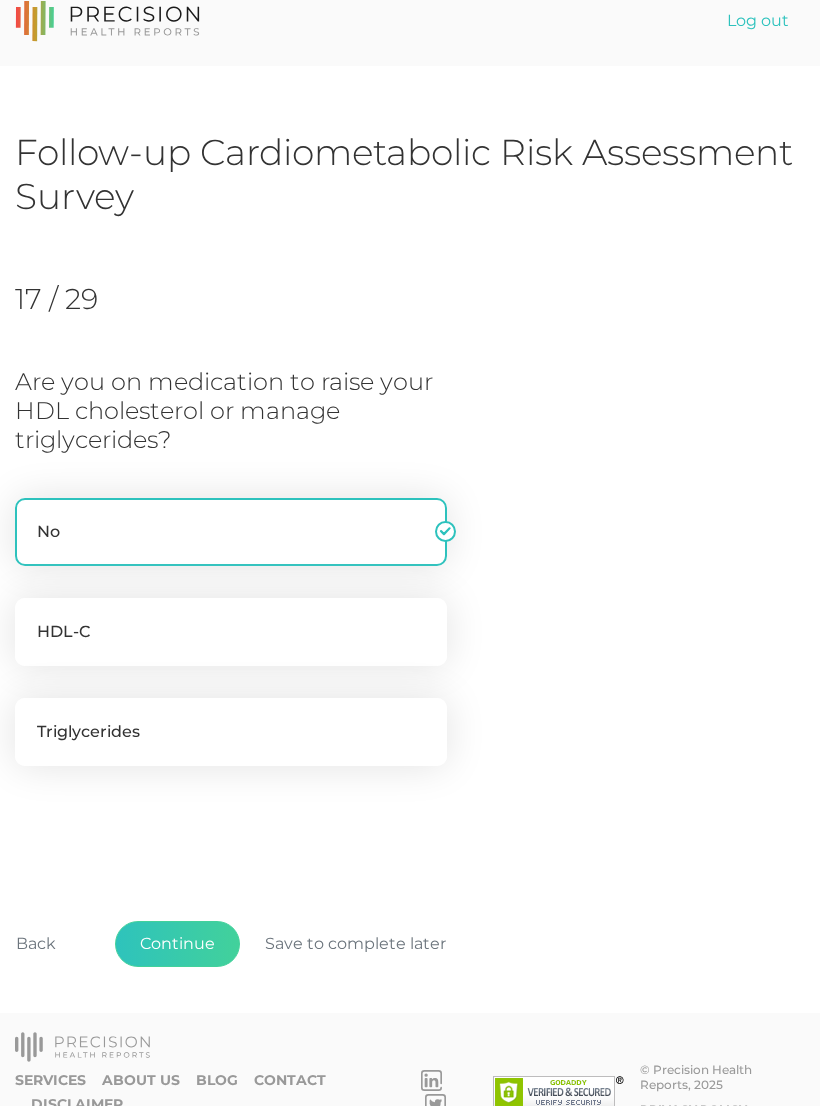 click on "Continue" at bounding box center [177, 944] 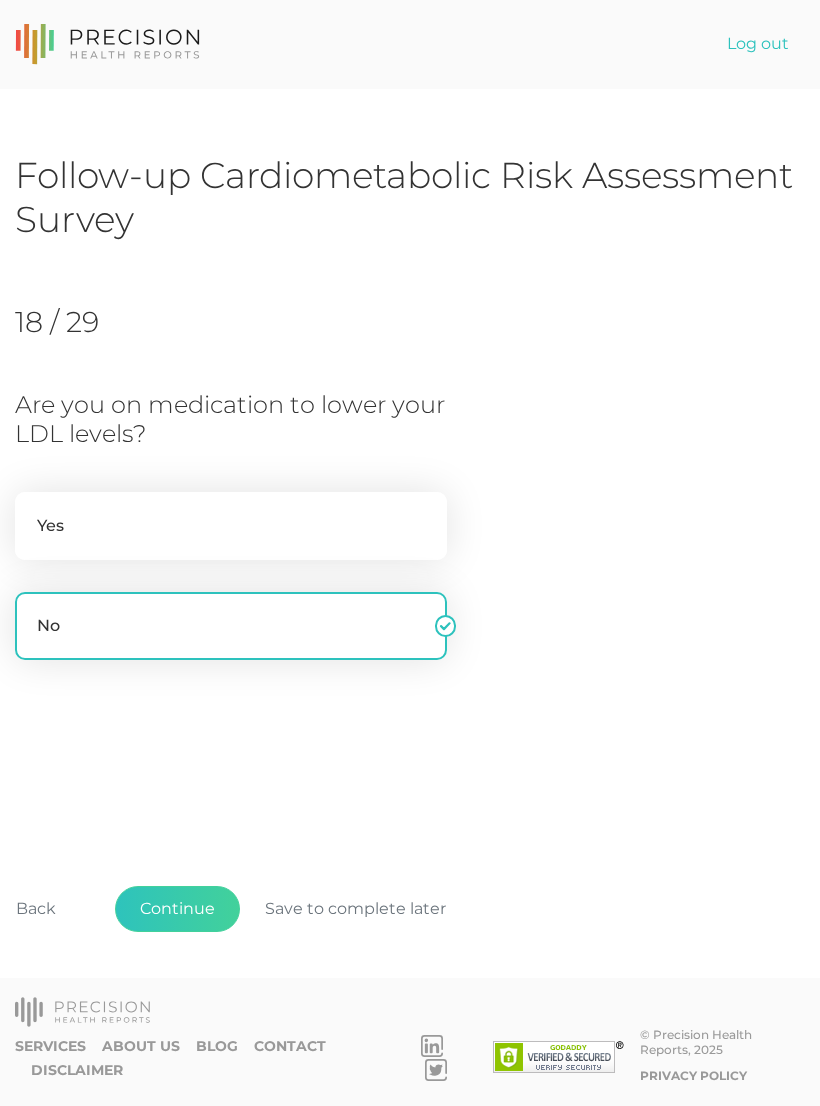 click on "Continue" at bounding box center (177, 909) 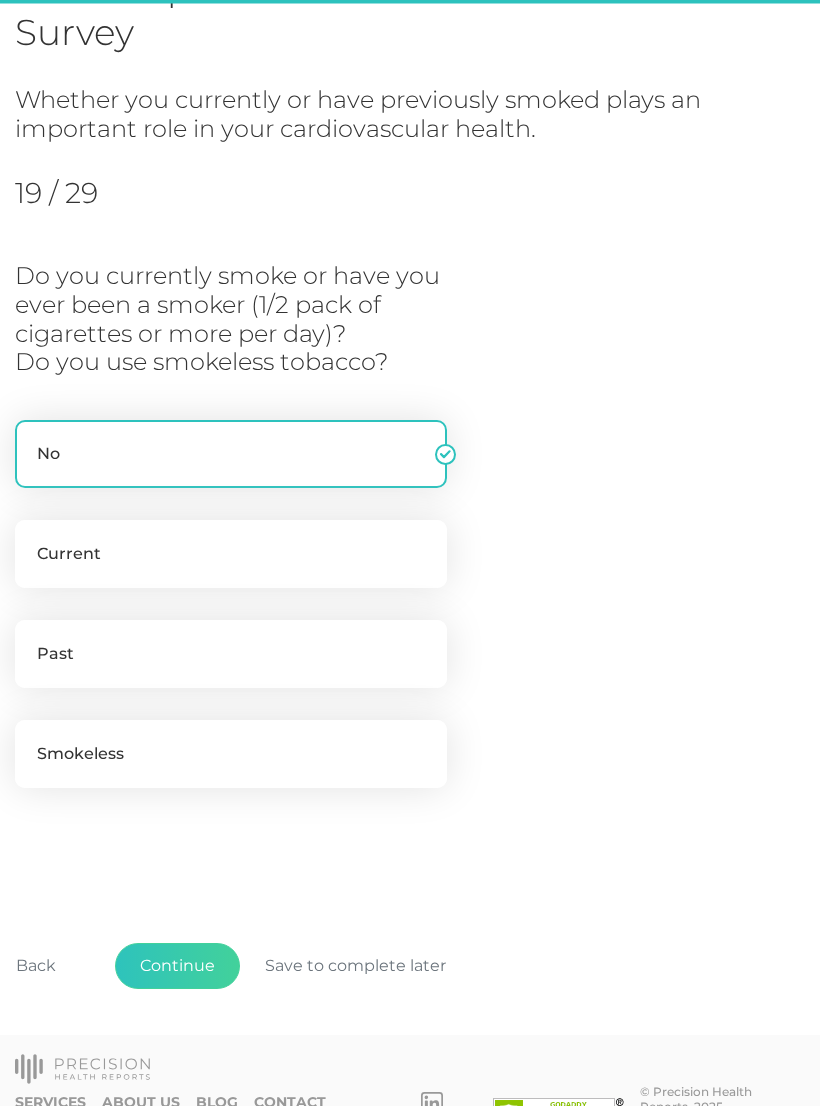 scroll, scrollTop: 207, scrollLeft: 0, axis: vertical 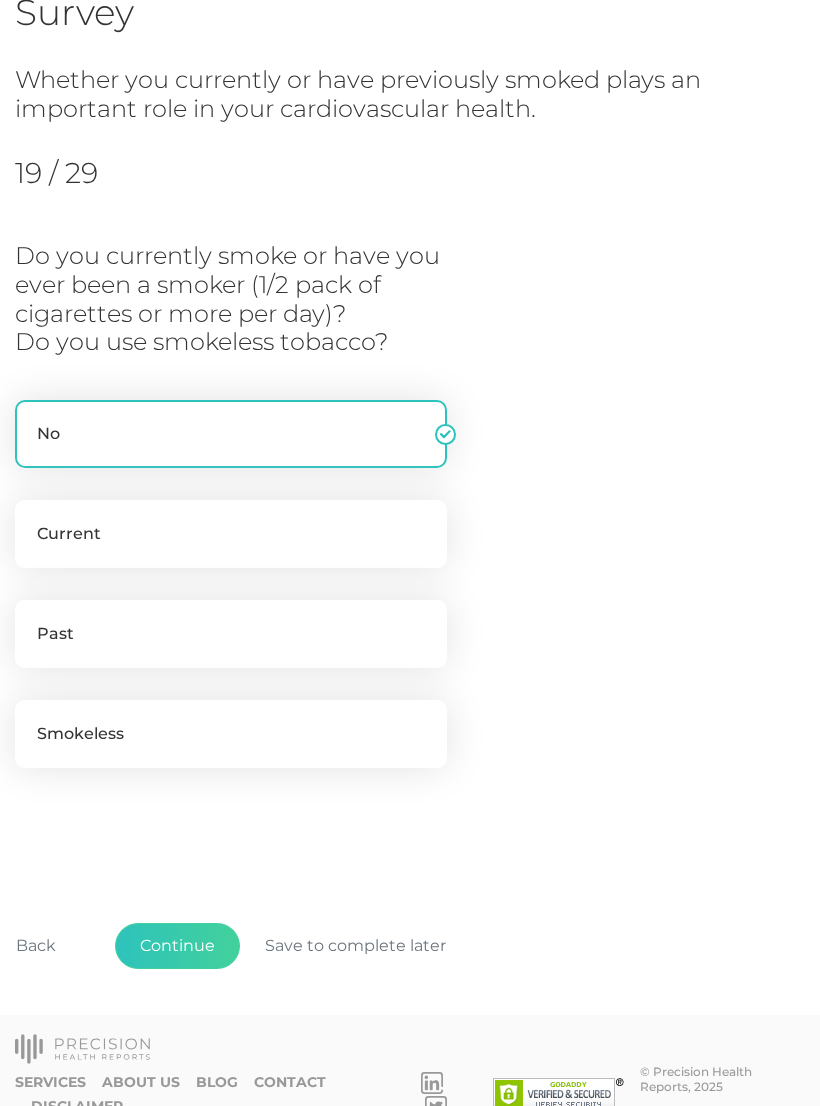 click on "Continue" at bounding box center [177, 946] 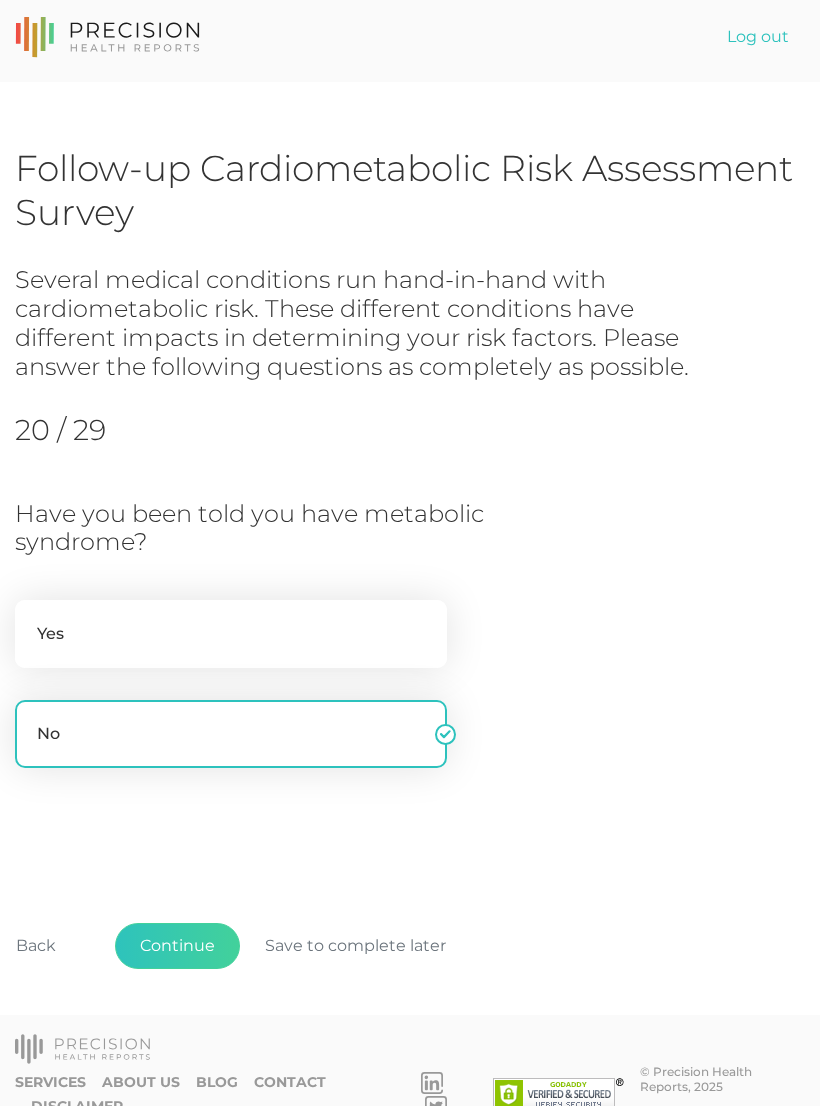 click on "Continue" at bounding box center [177, 946] 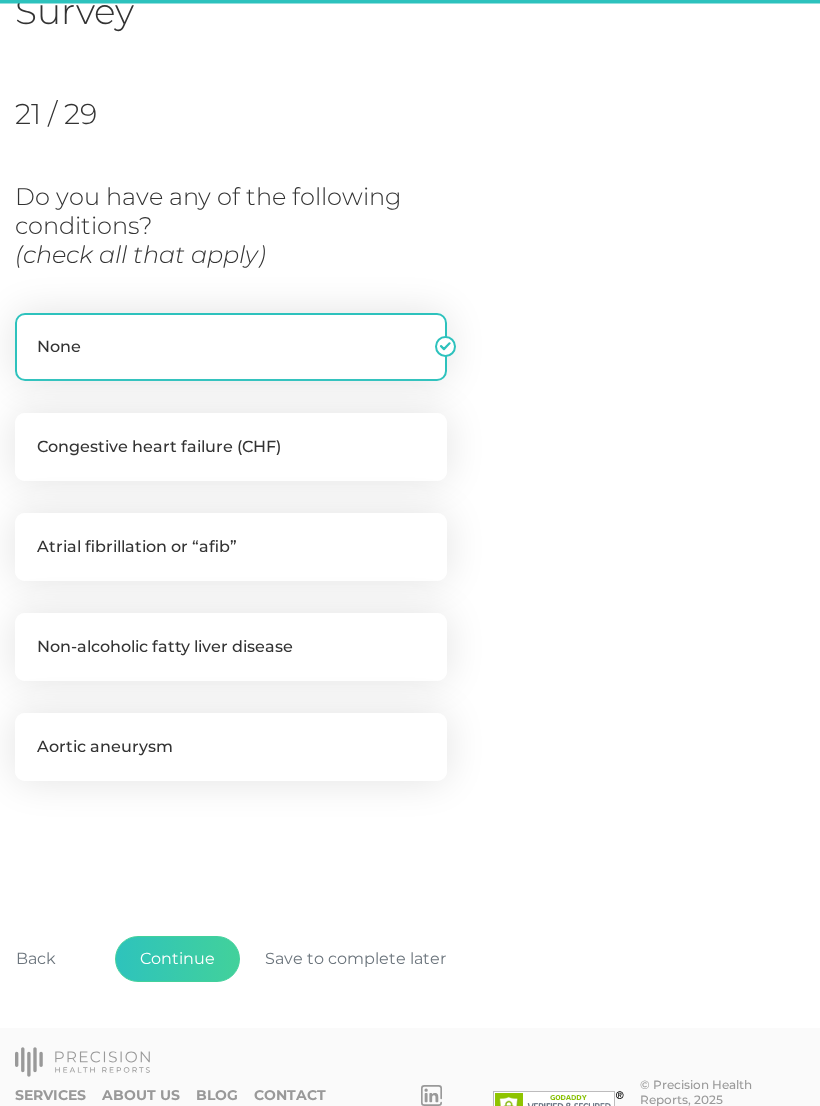 scroll, scrollTop: 223, scrollLeft: 0, axis: vertical 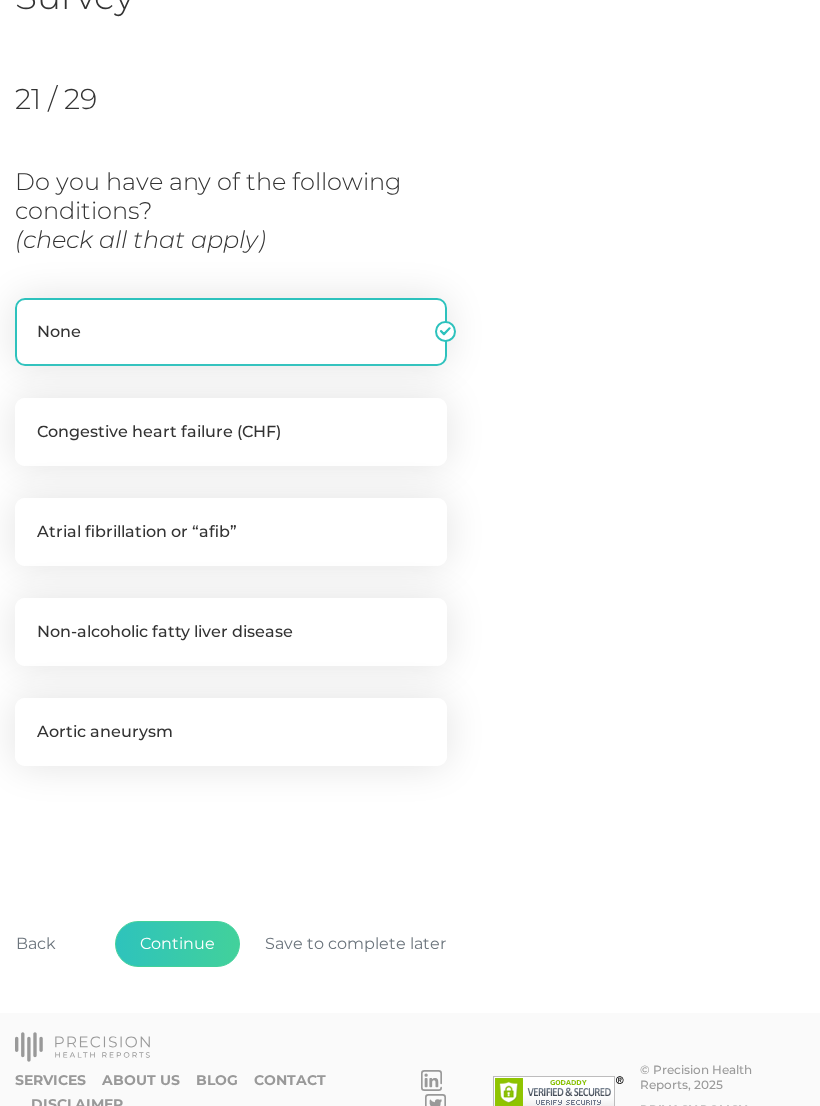 click on "Non-alcoholic fatty liver disease" at bounding box center (231, 632) 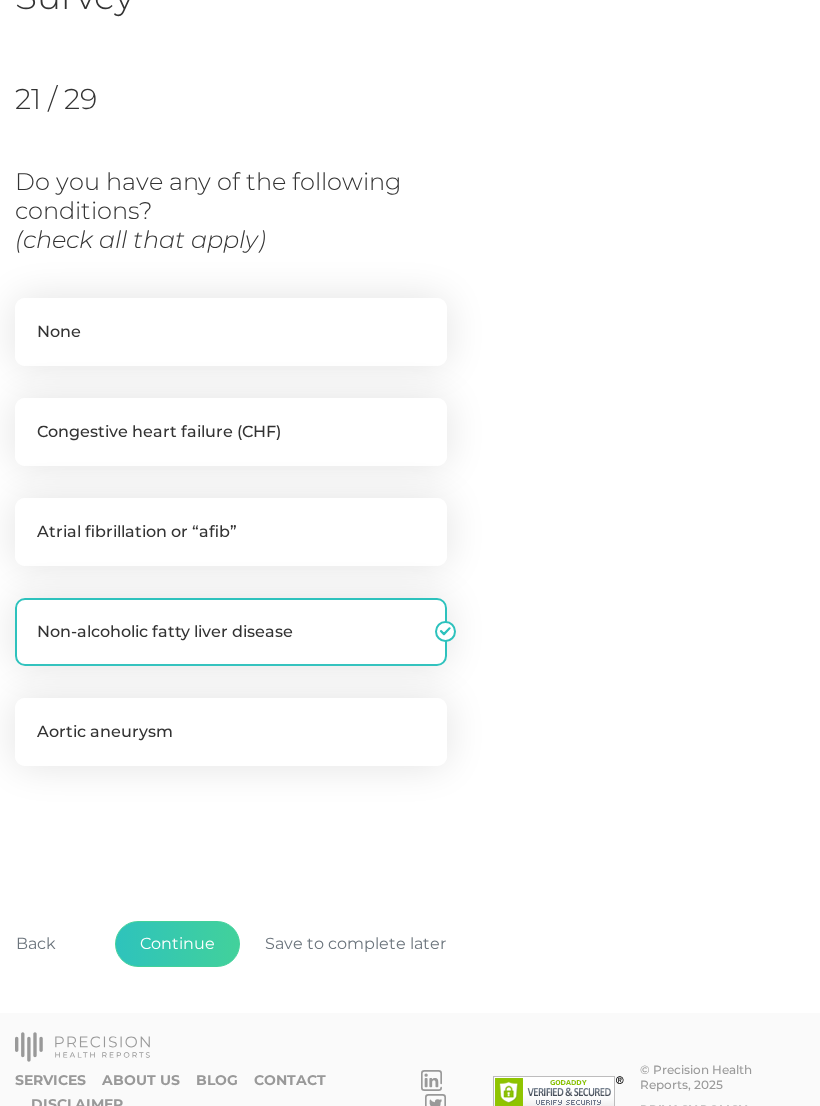 checkbox on "false" 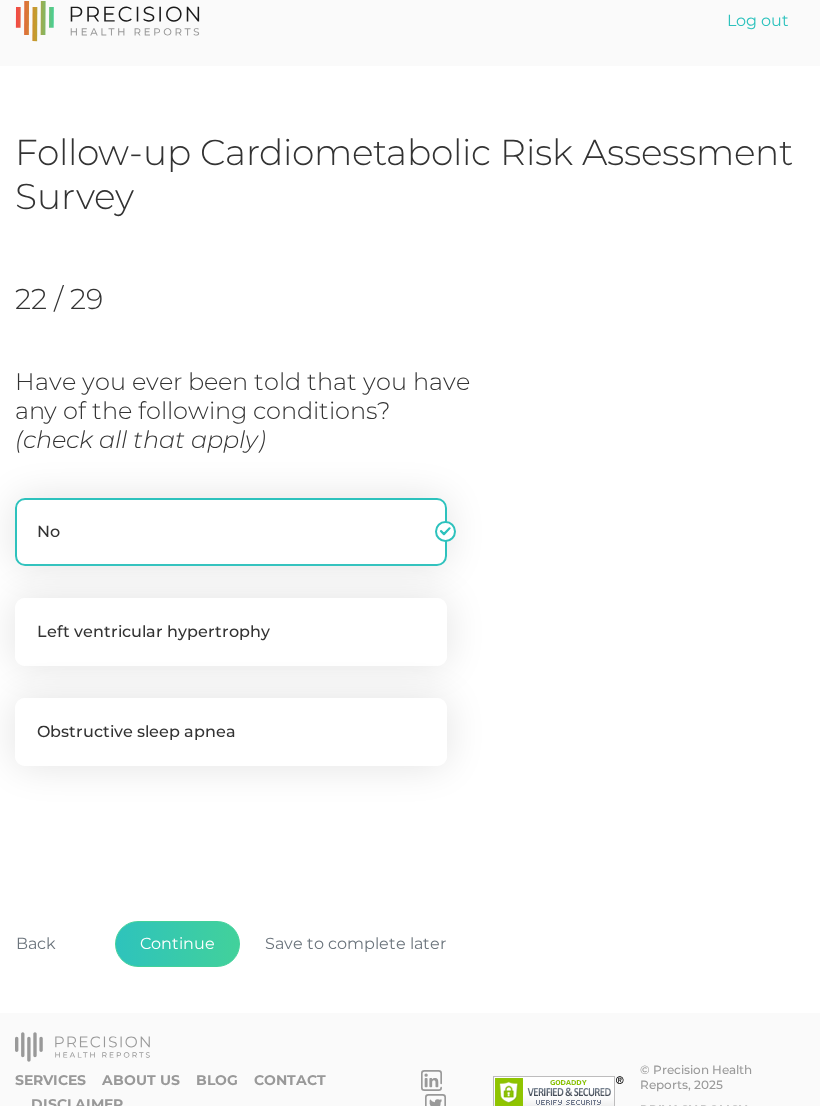 click on "Continue" at bounding box center (177, 944) 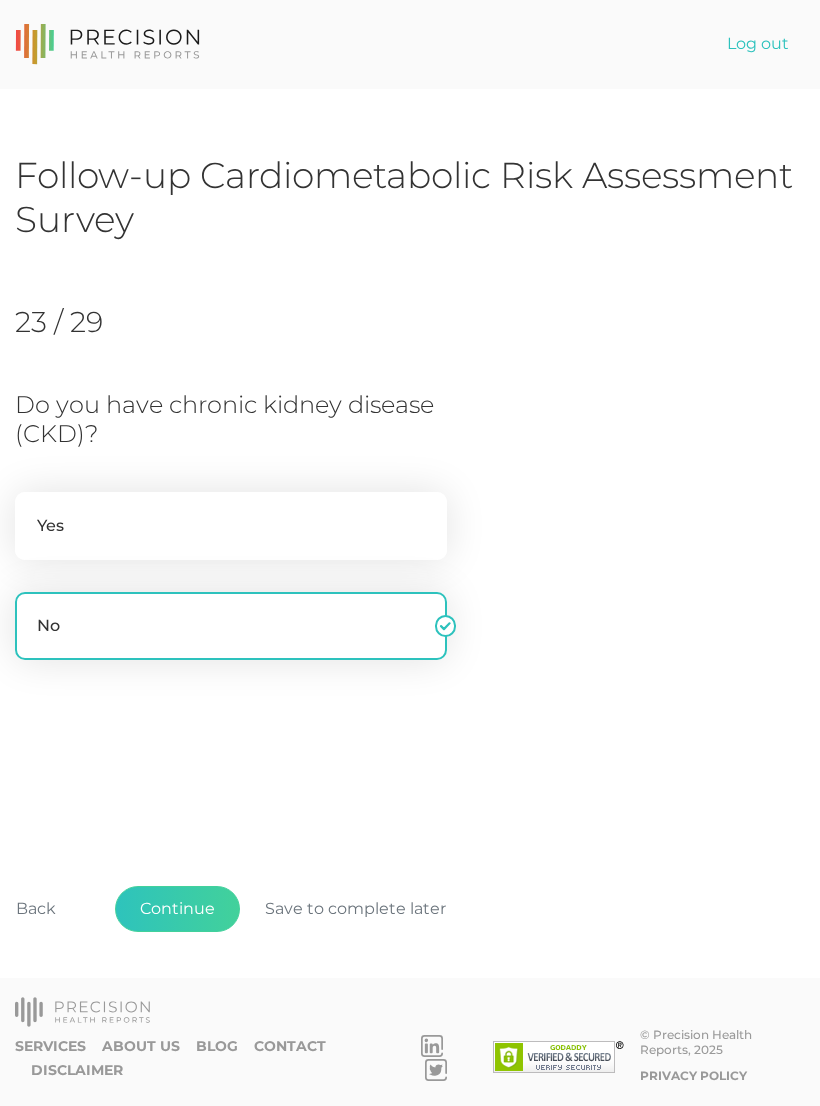 click on "Continue" at bounding box center [177, 909] 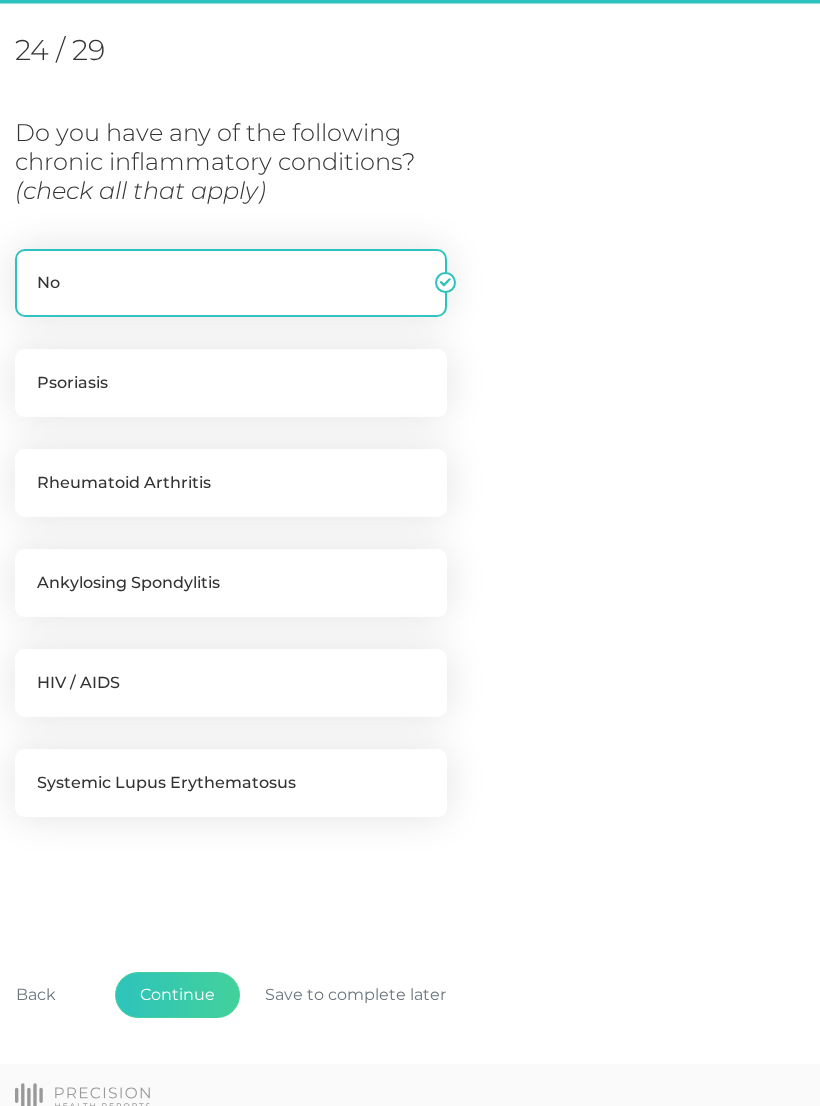scroll, scrollTop: 273, scrollLeft: 0, axis: vertical 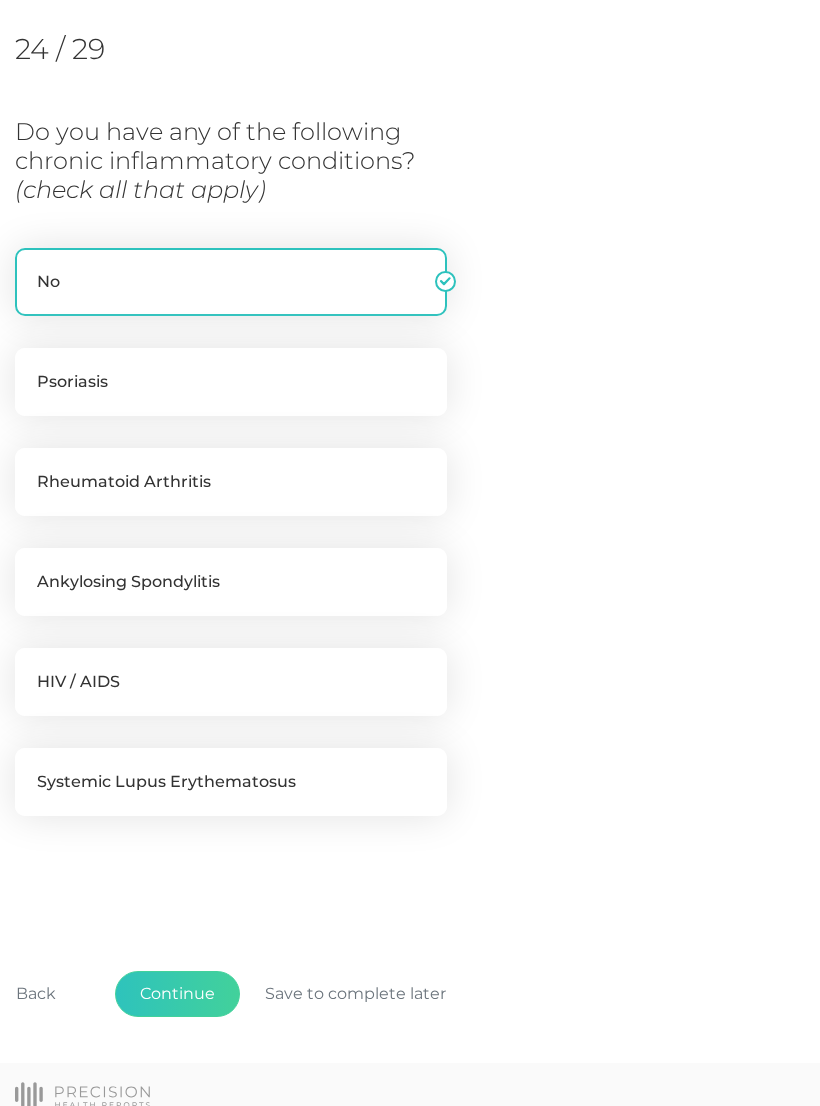 click on "Continue" at bounding box center [177, 994] 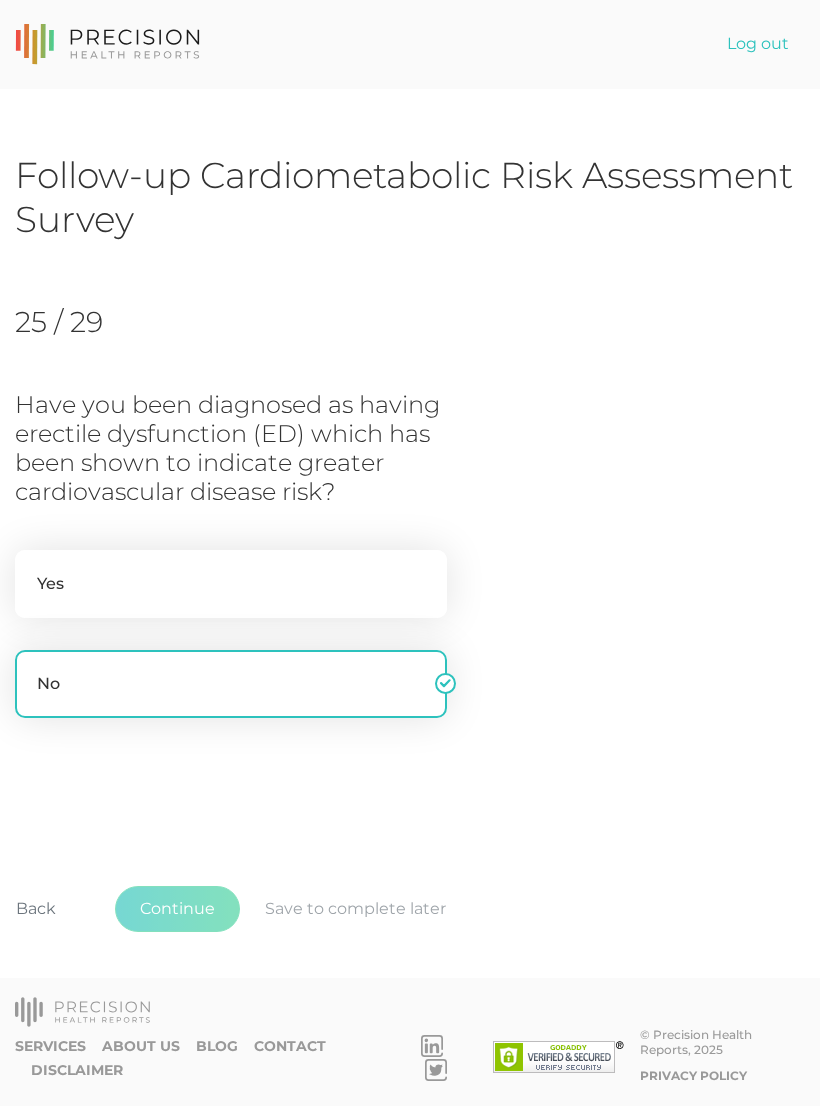 scroll, scrollTop: 0, scrollLeft: 0, axis: both 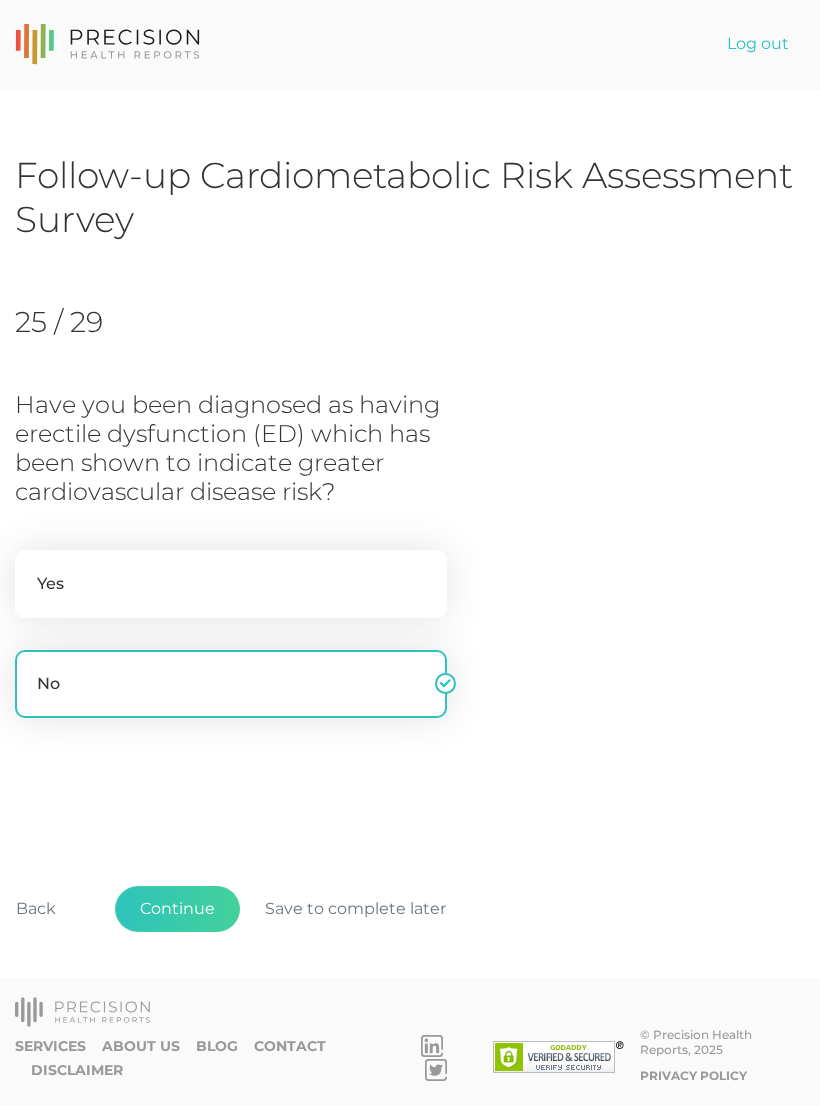 click on "Continue" at bounding box center [177, 909] 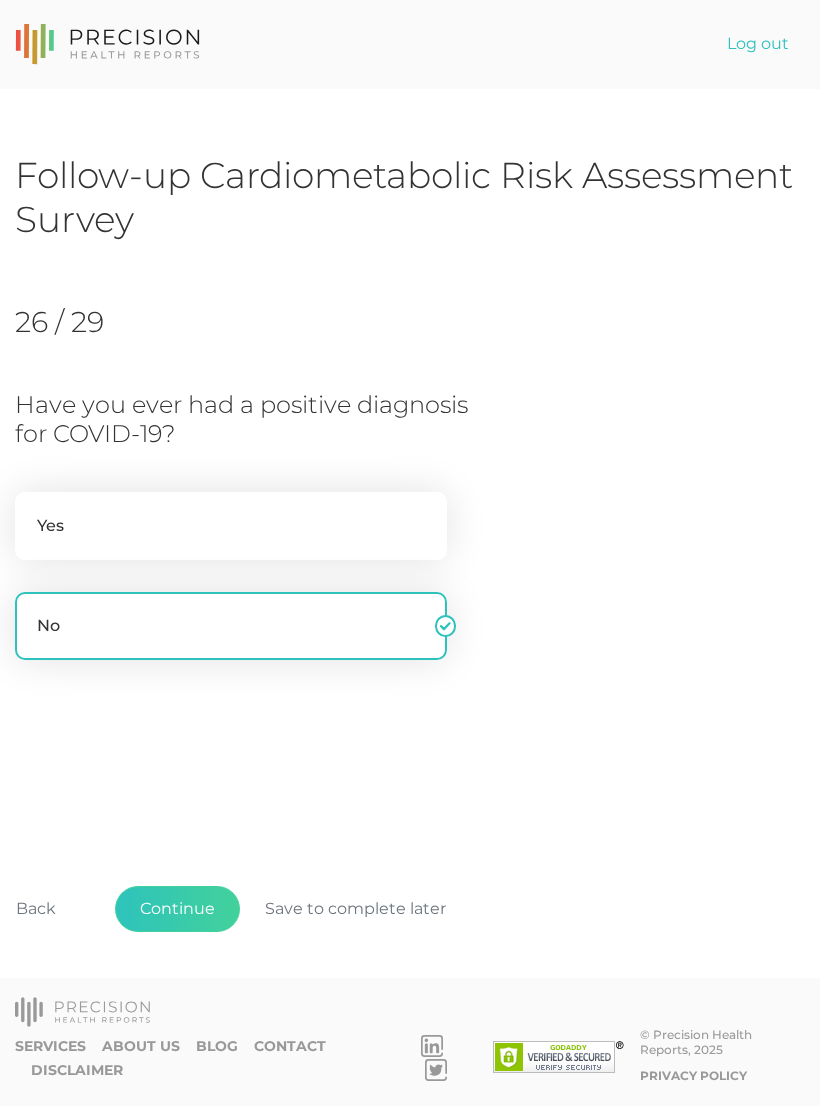 click on "Yes" at bounding box center [231, 526] 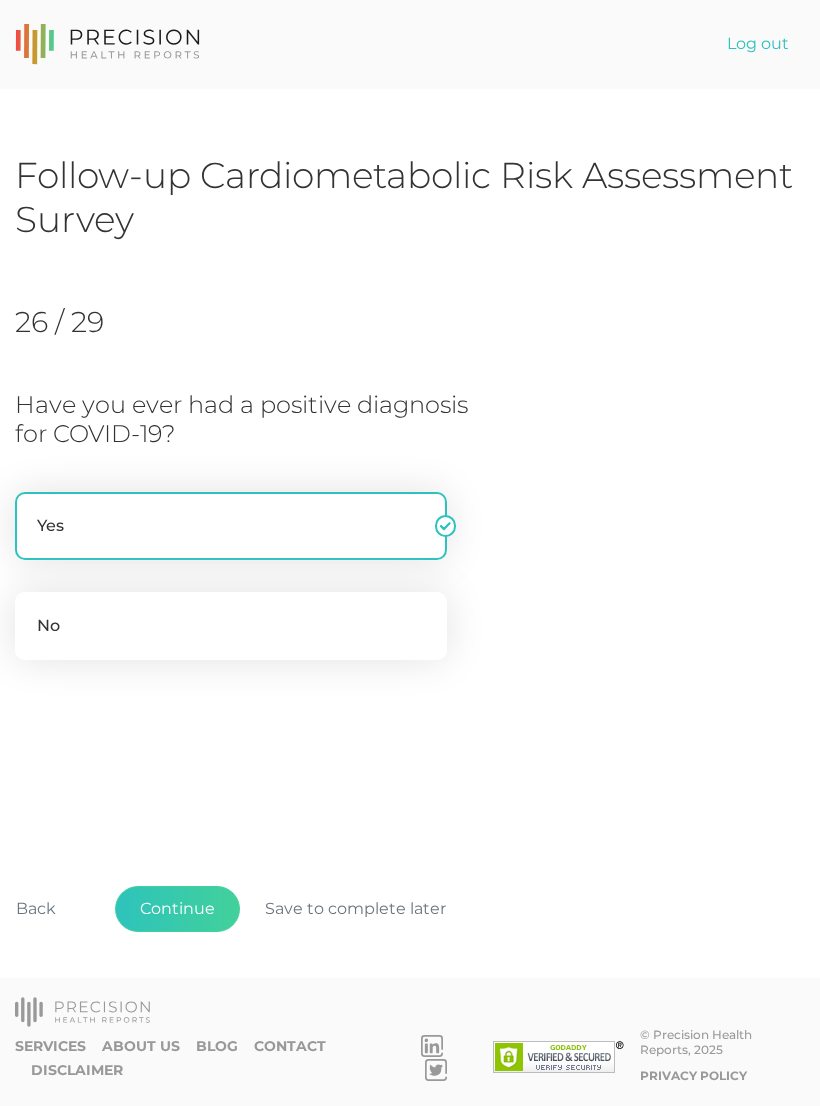 click on "Continue" at bounding box center (177, 909) 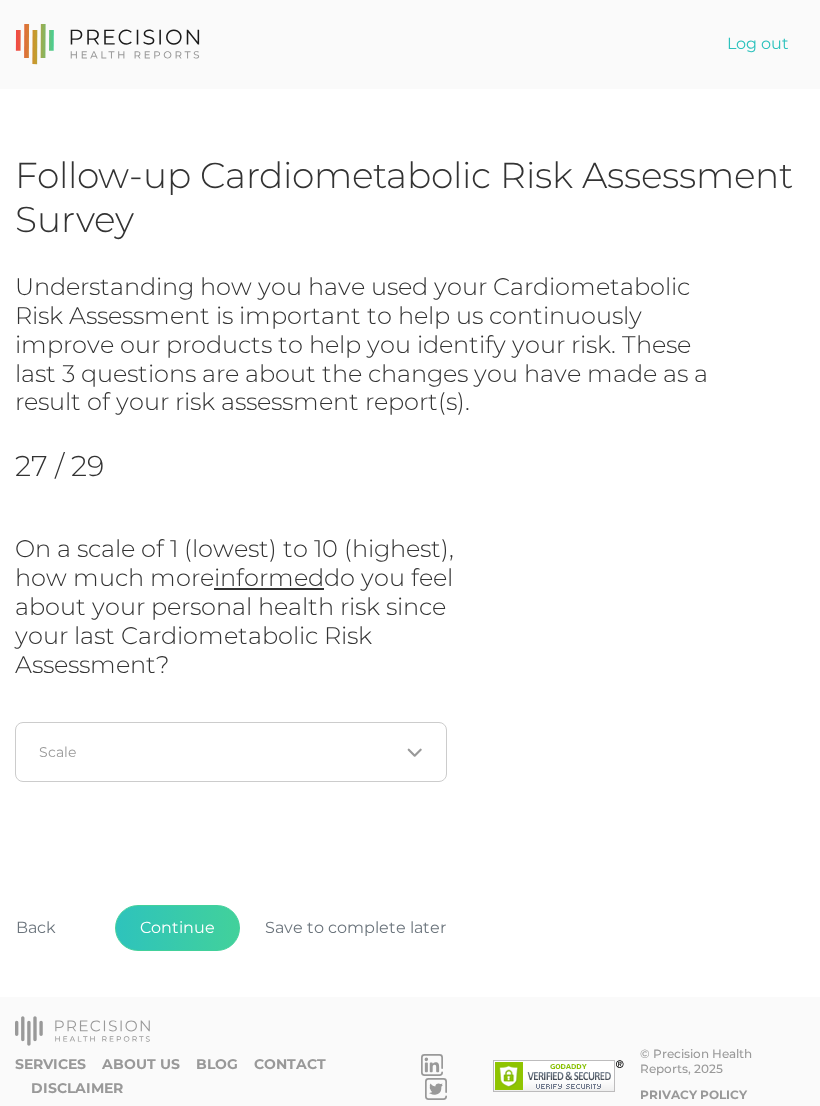click at bounding box center [219, 752] 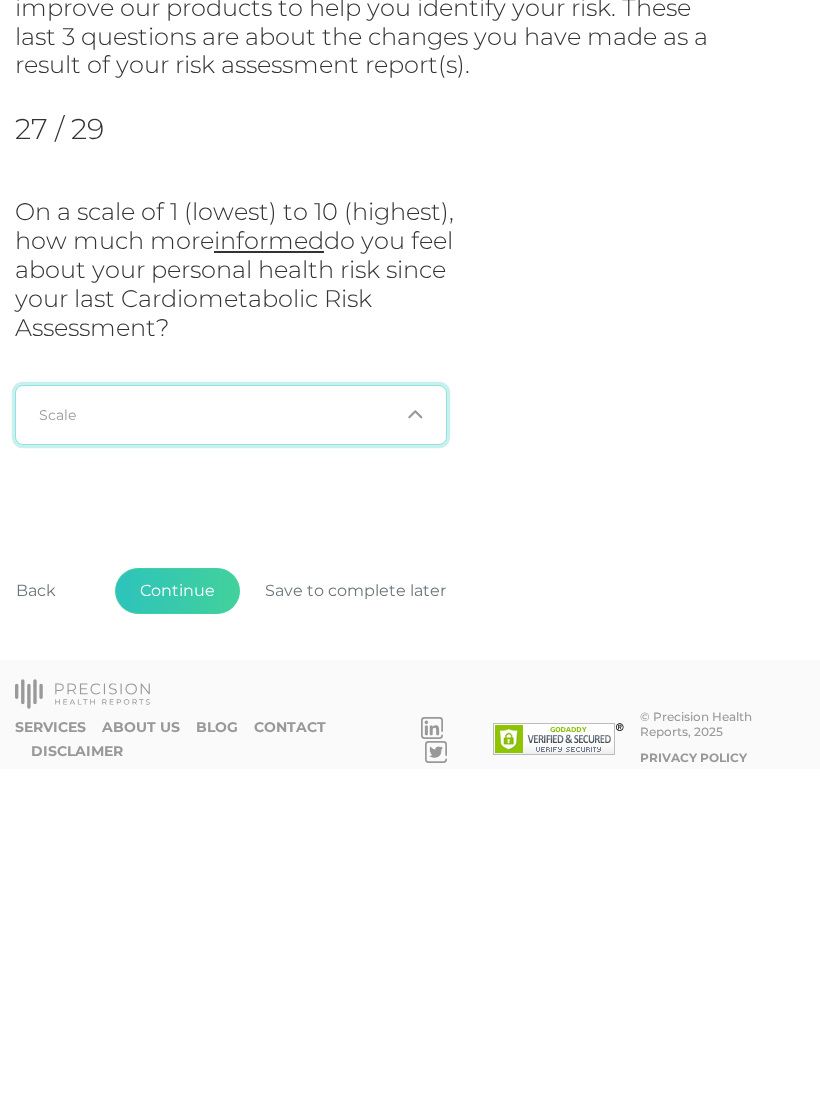 scroll, scrollTop: 31, scrollLeft: 0, axis: vertical 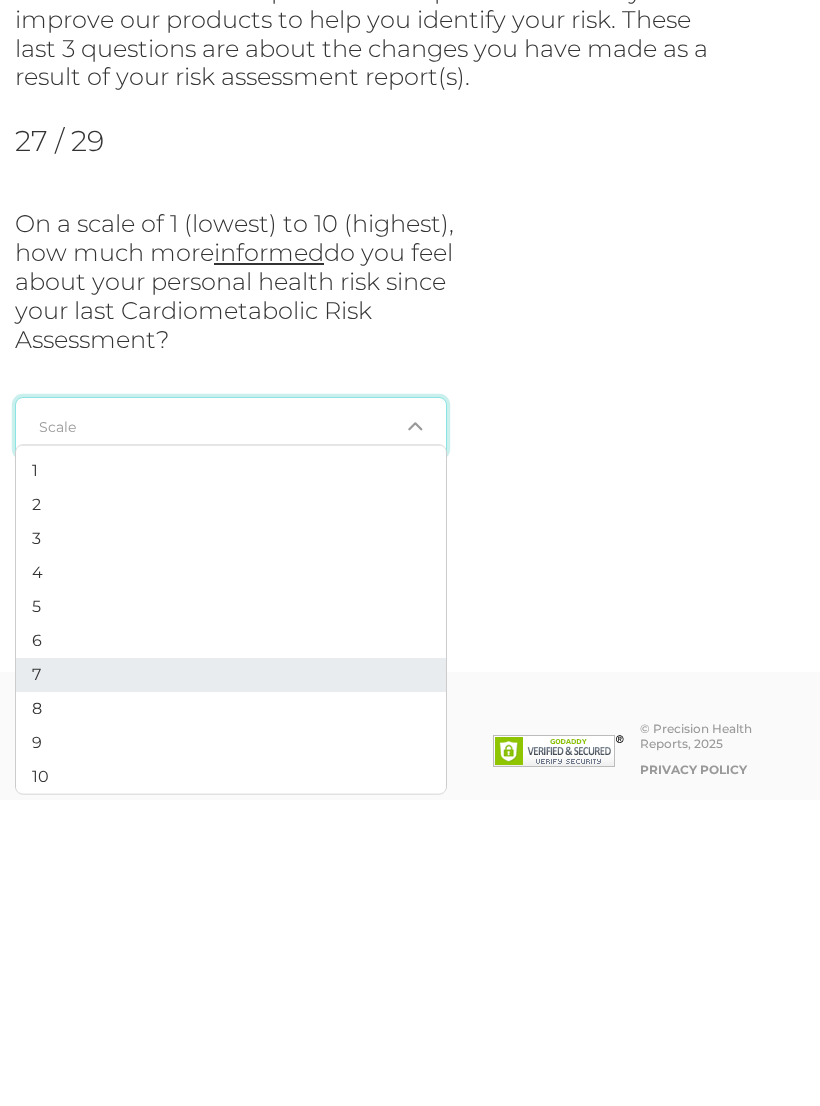 click on "7" at bounding box center [36, 979] 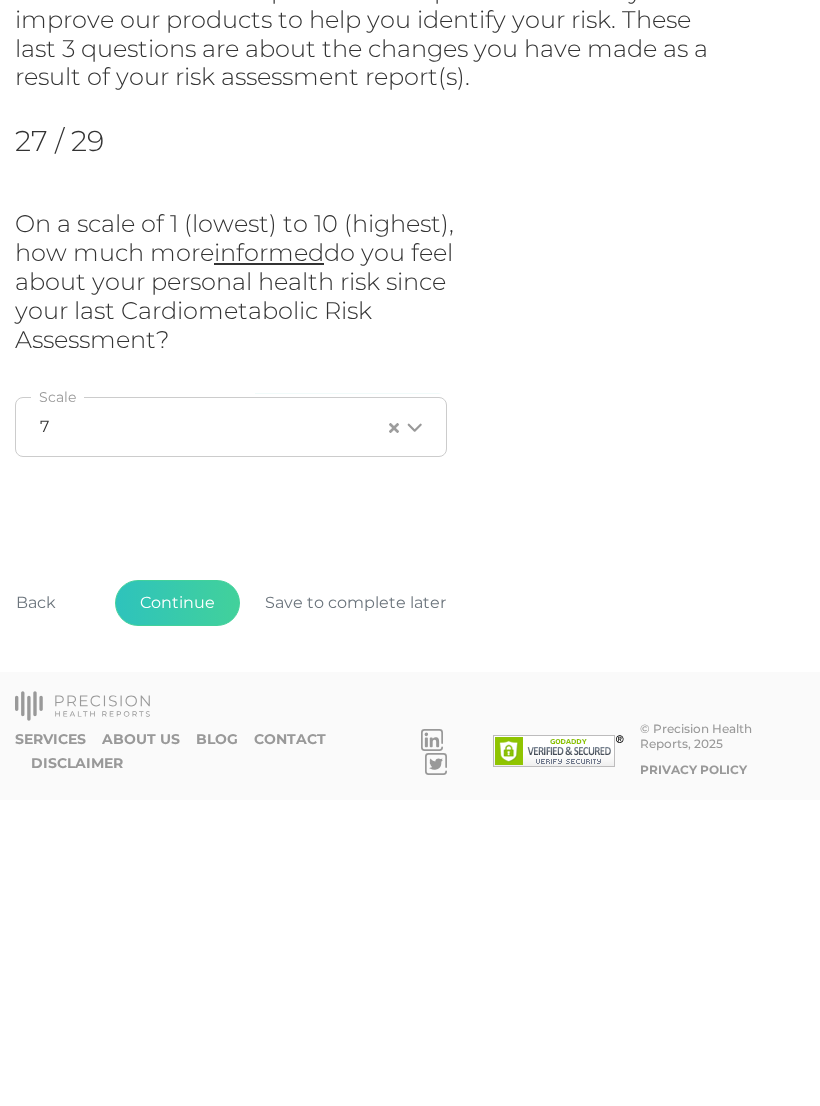 click on "Continue" at bounding box center (177, 909) 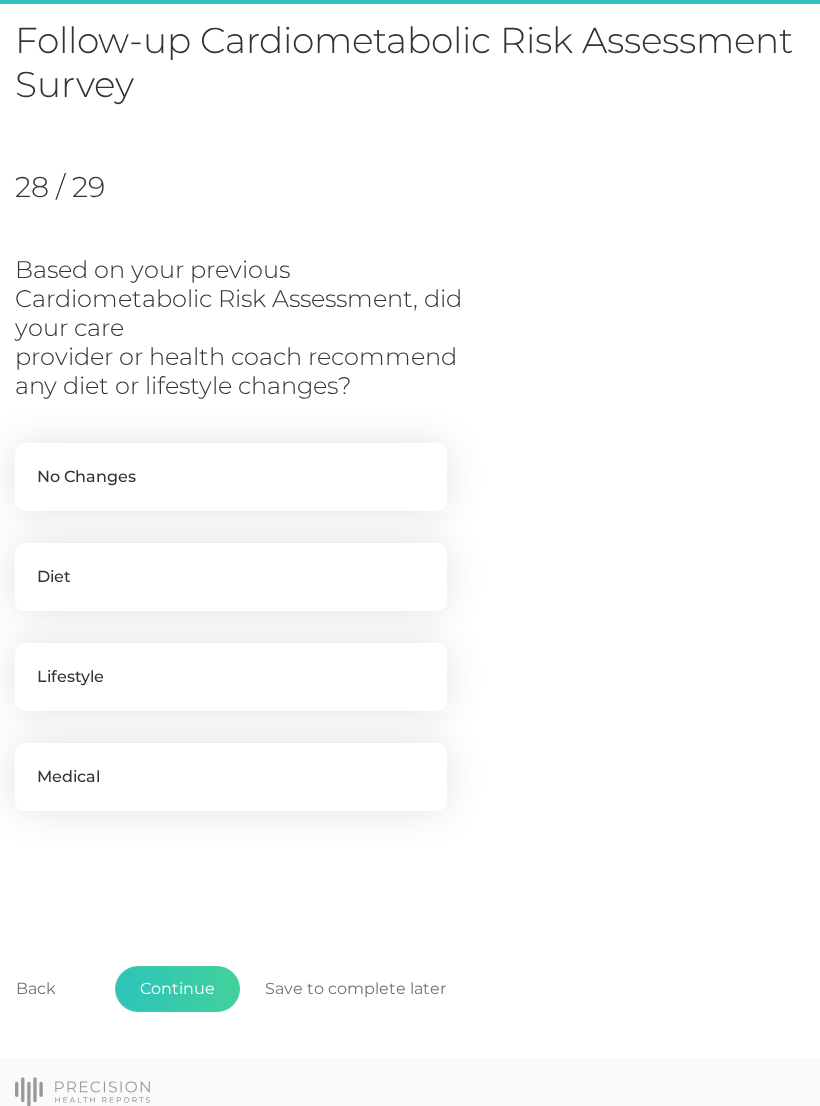 scroll, scrollTop: 179, scrollLeft: 0, axis: vertical 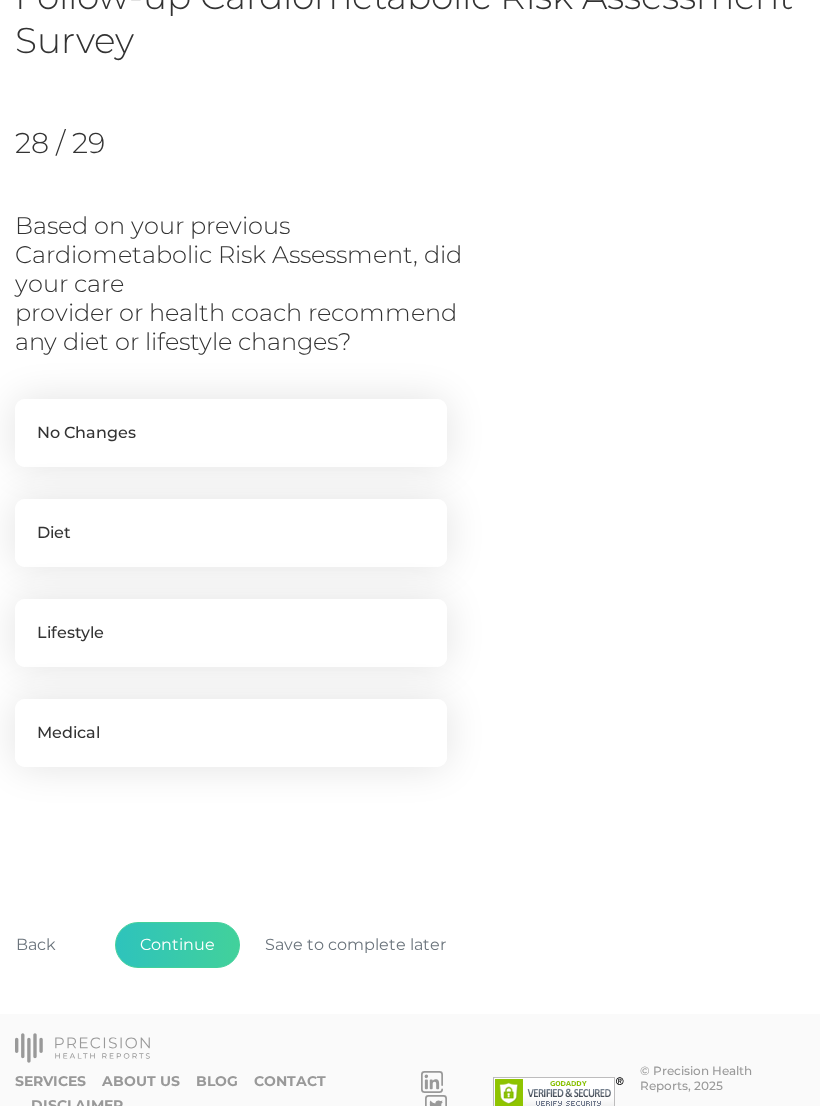 click on "Diet" at bounding box center (231, 533) 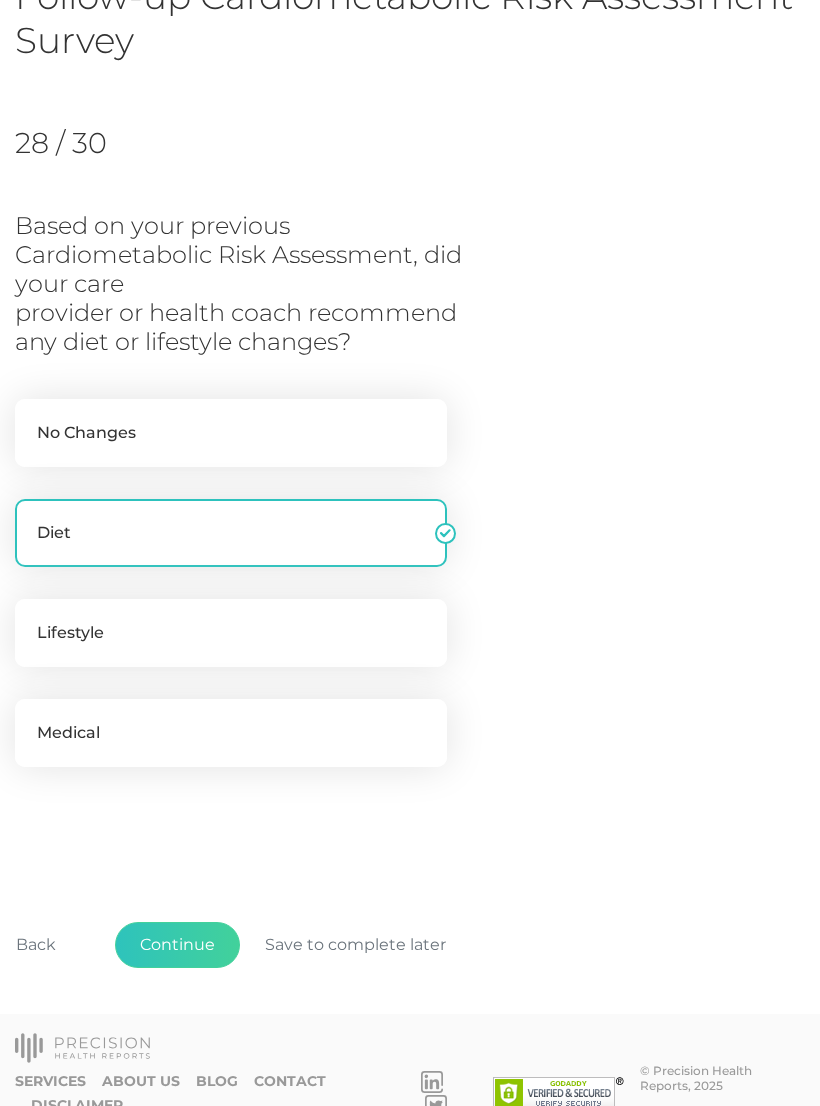 click on "Continue" at bounding box center [177, 945] 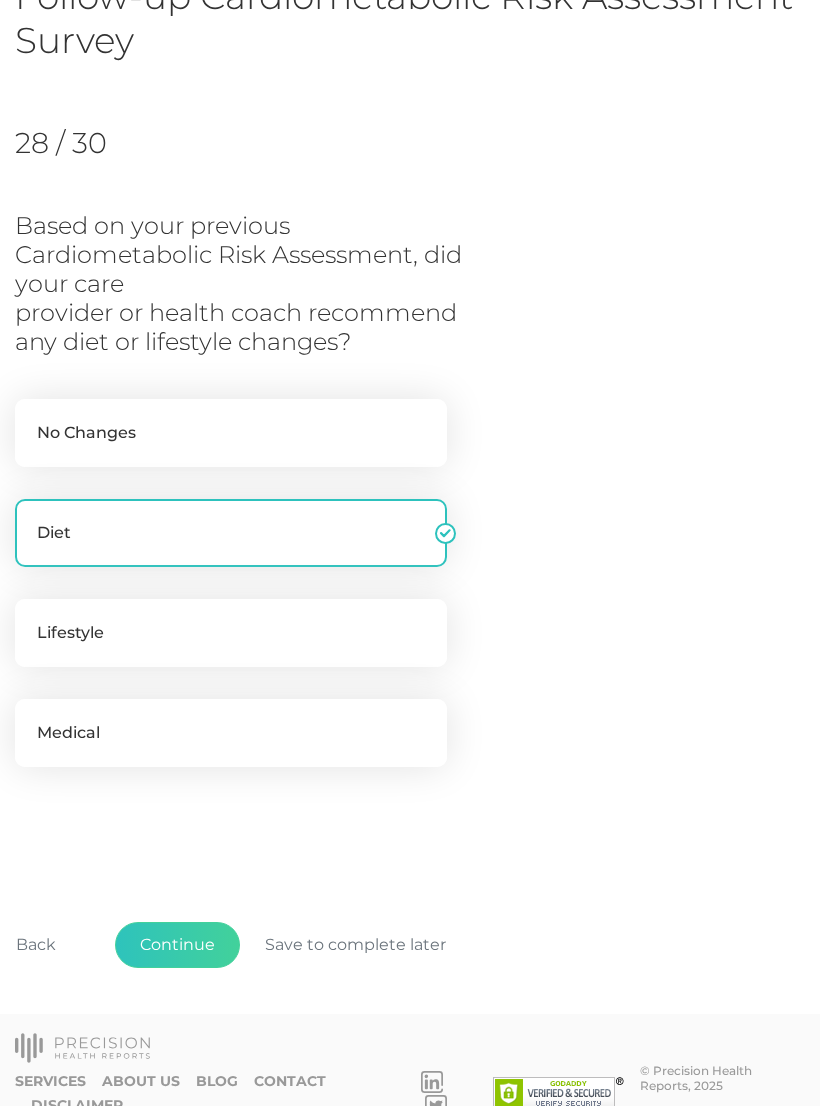 scroll, scrollTop: 0, scrollLeft: 0, axis: both 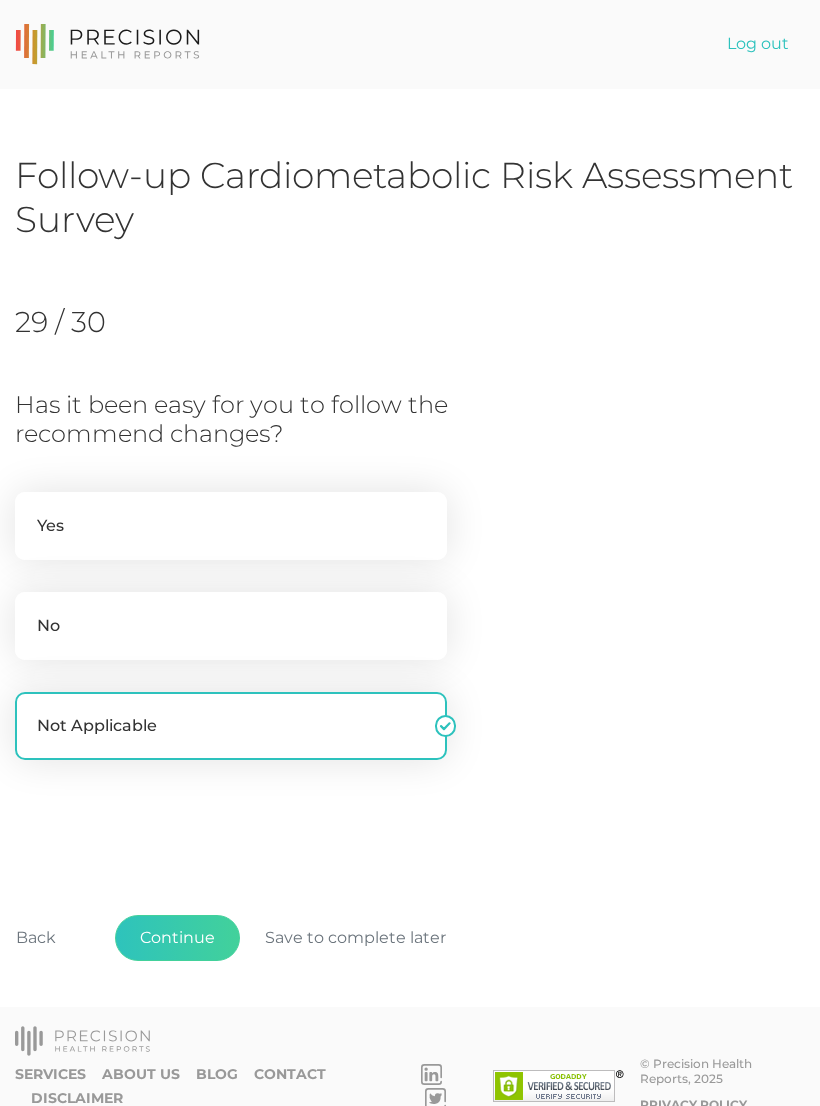 click on "No" at bounding box center (231, 626) 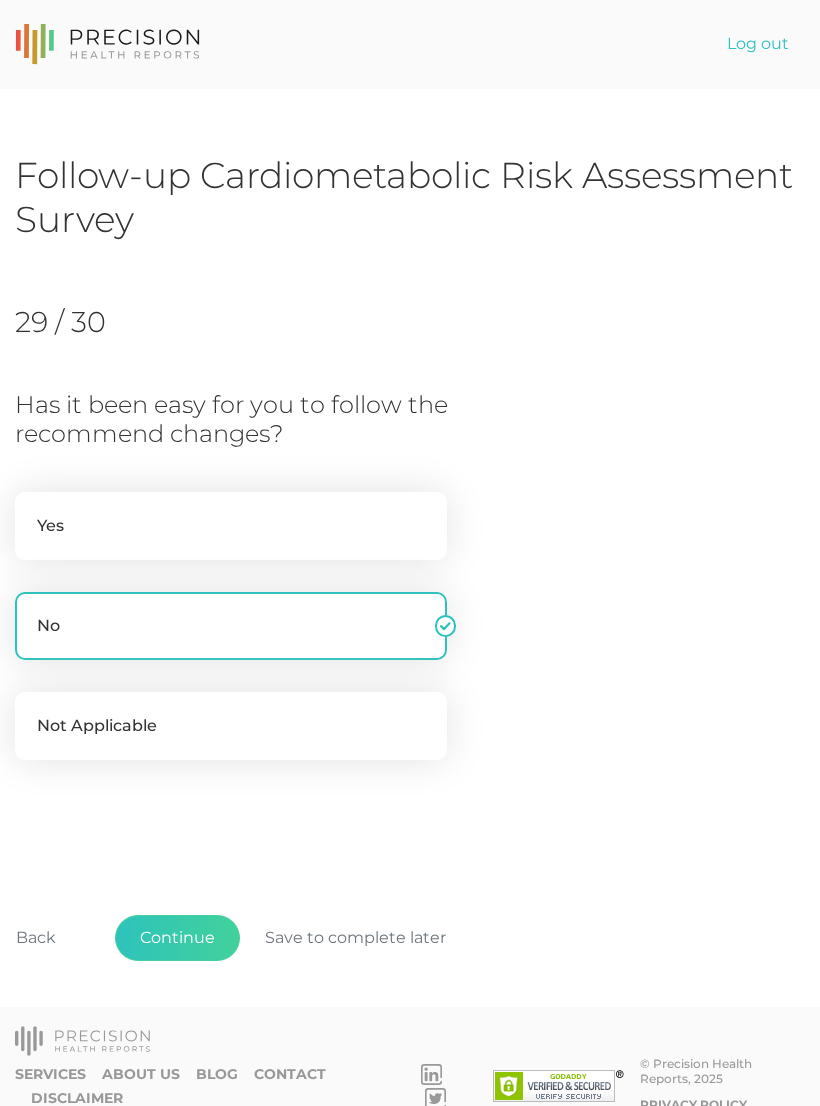click on "Yes" at bounding box center (231, 526) 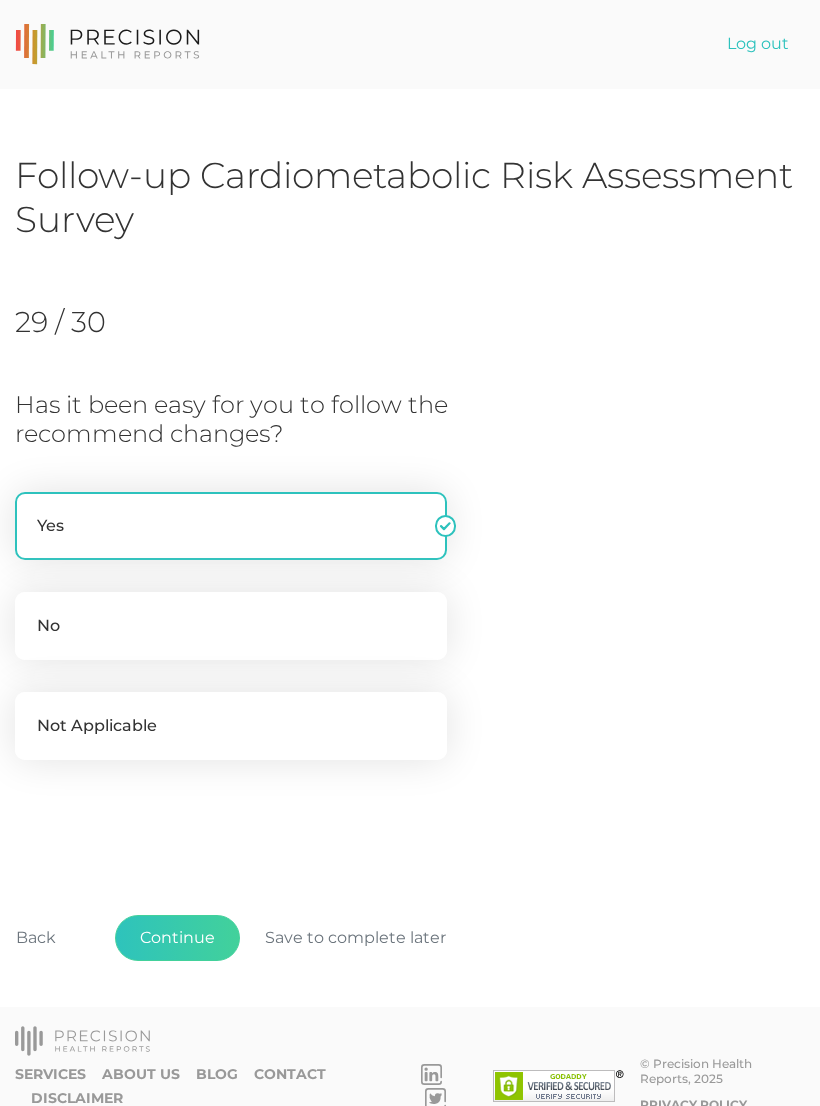 click on "Continue" at bounding box center (177, 938) 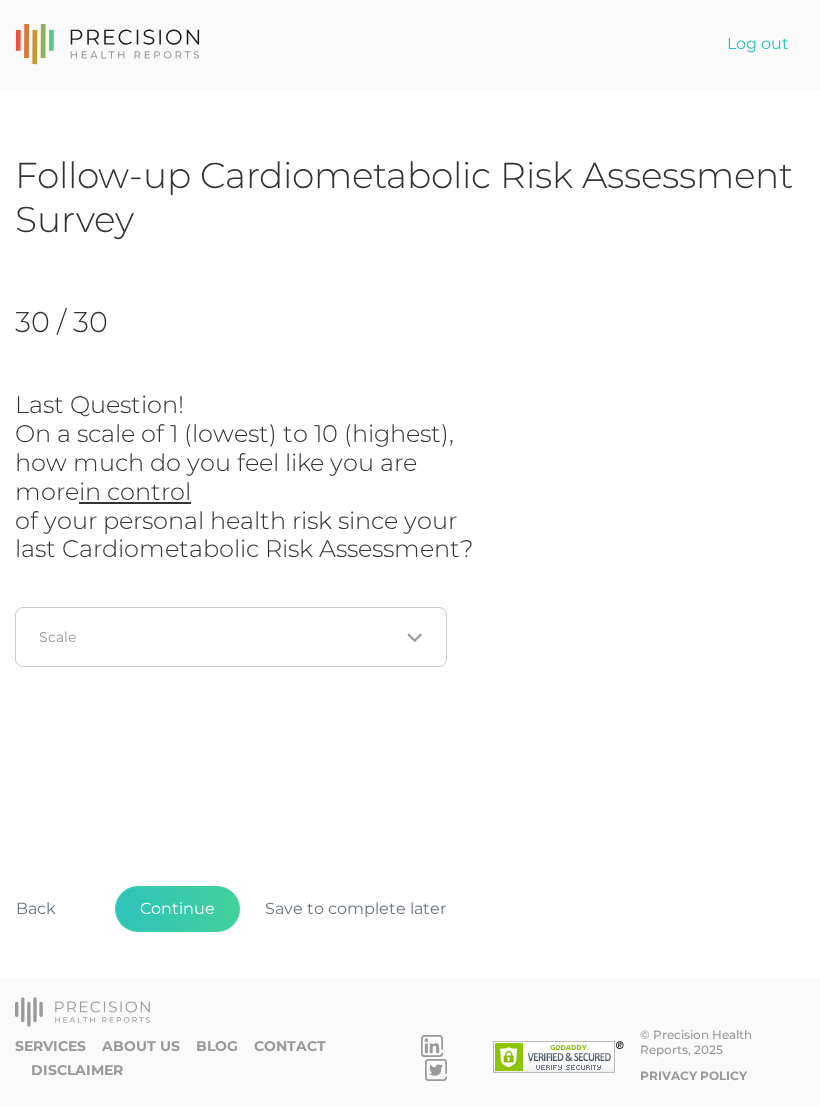 click at bounding box center [219, 637] 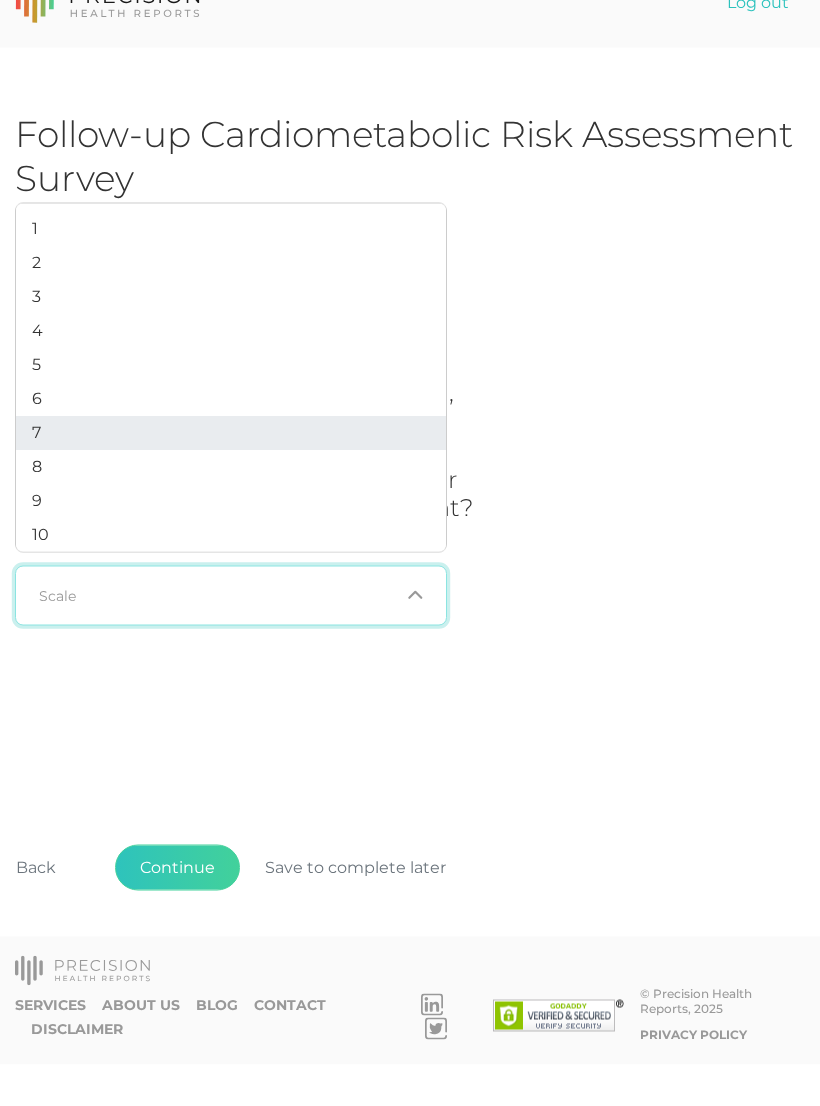 click on "7" at bounding box center [231, 474] 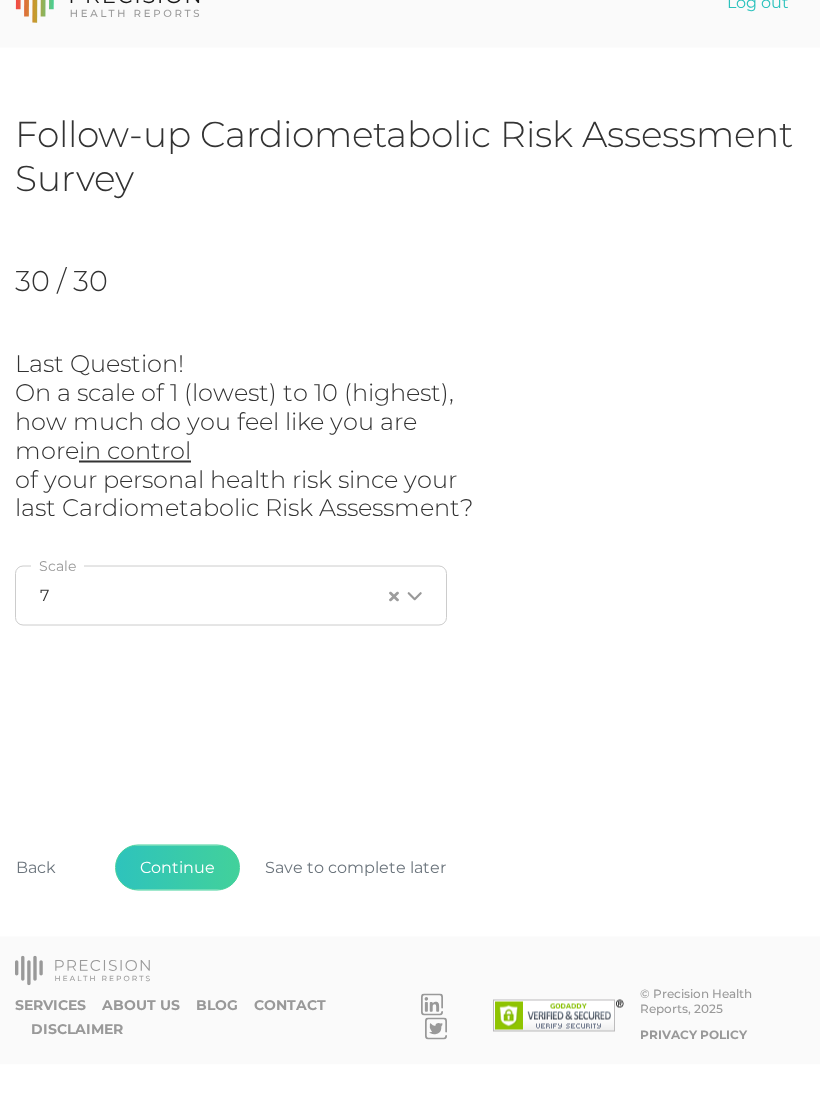 scroll, scrollTop: 31, scrollLeft: 0, axis: vertical 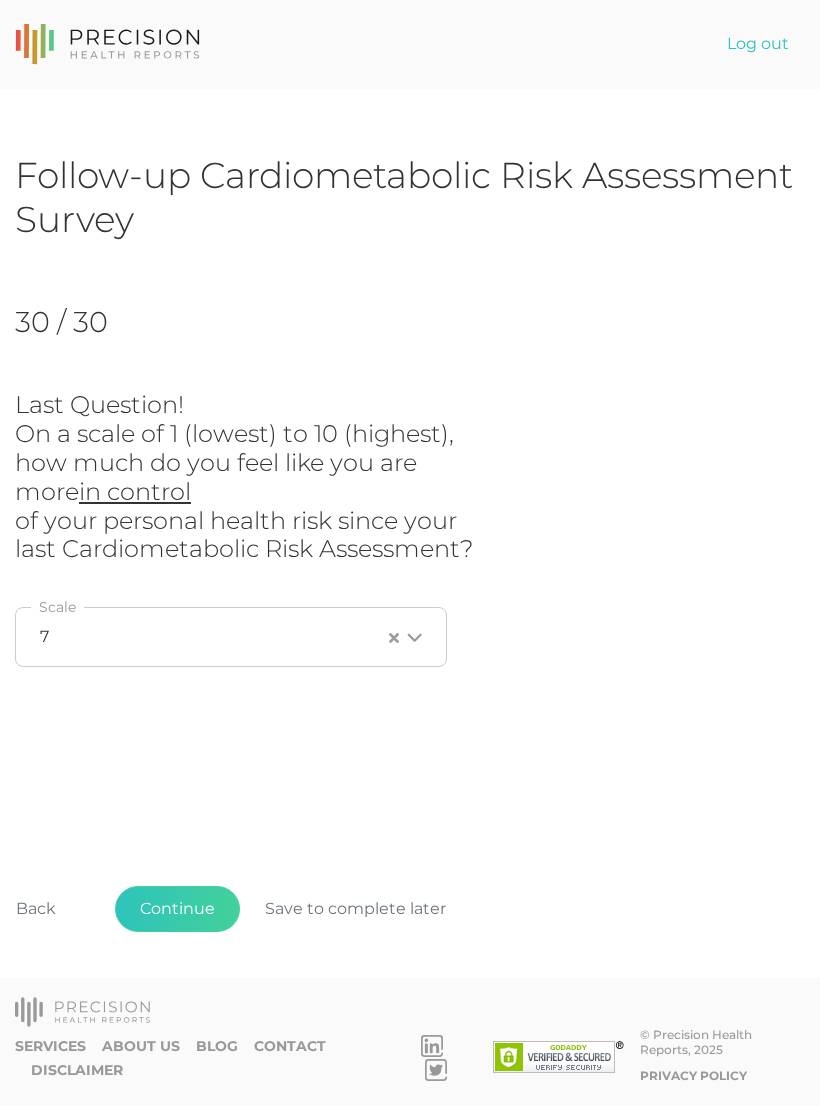 click on "Continue" at bounding box center [177, 909] 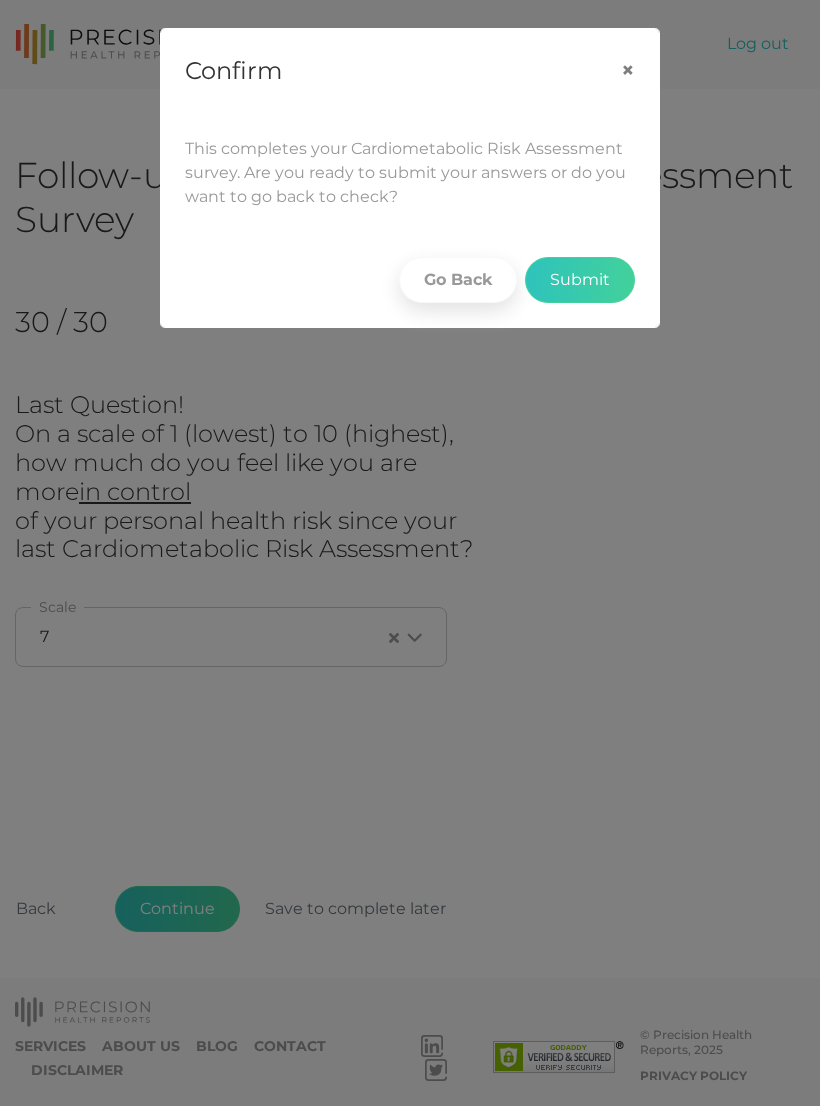 click on "Submit" at bounding box center [580, 280] 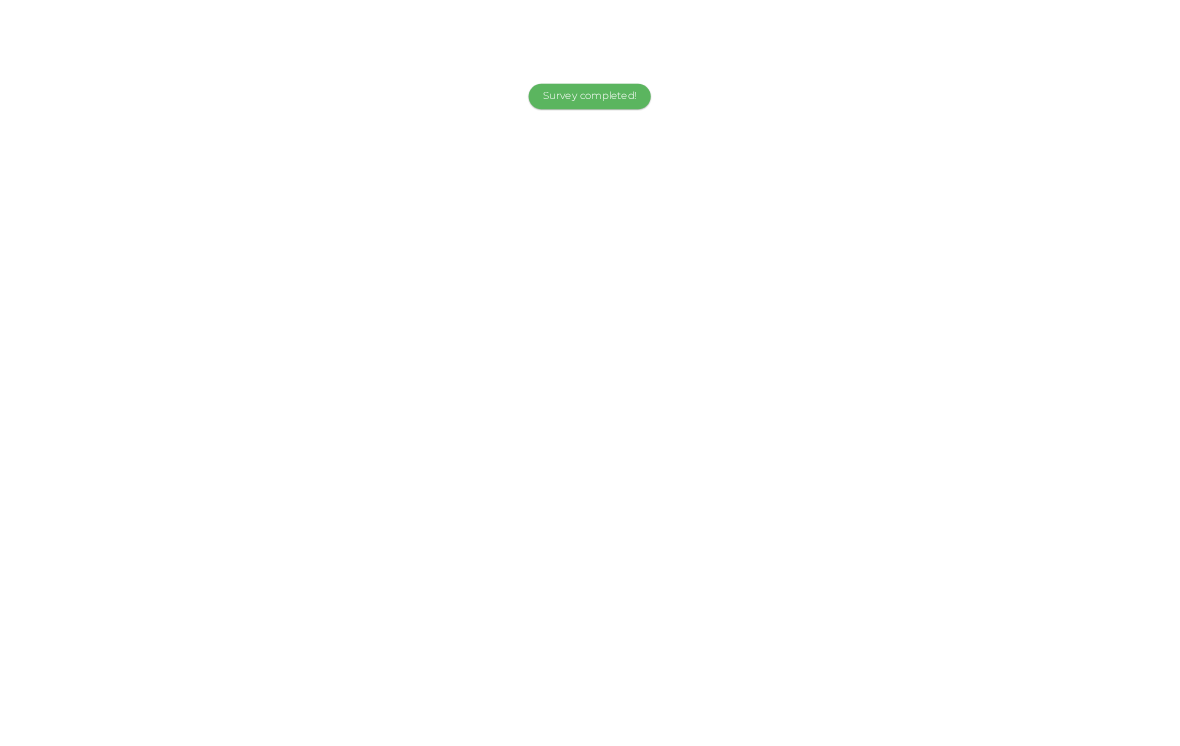 scroll, scrollTop: 0, scrollLeft: 0, axis: both 